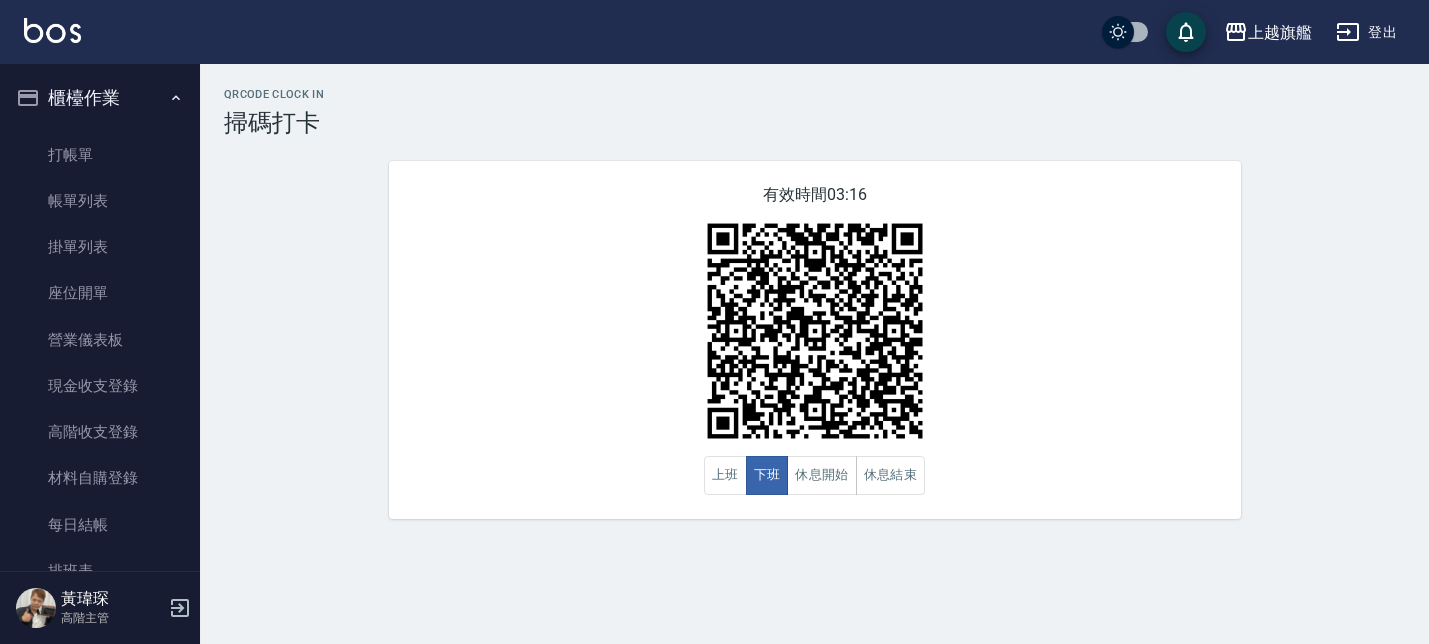 scroll, scrollTop: 0, scrollLeft: 0, axis: both 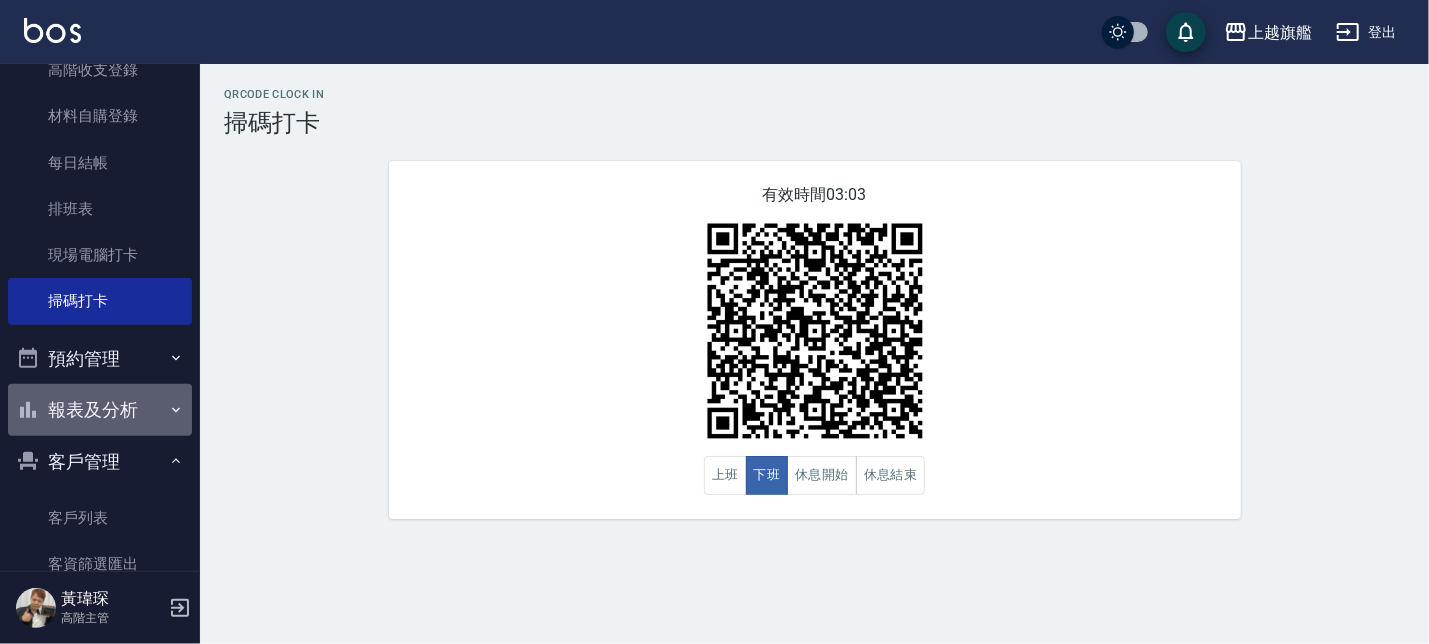 click 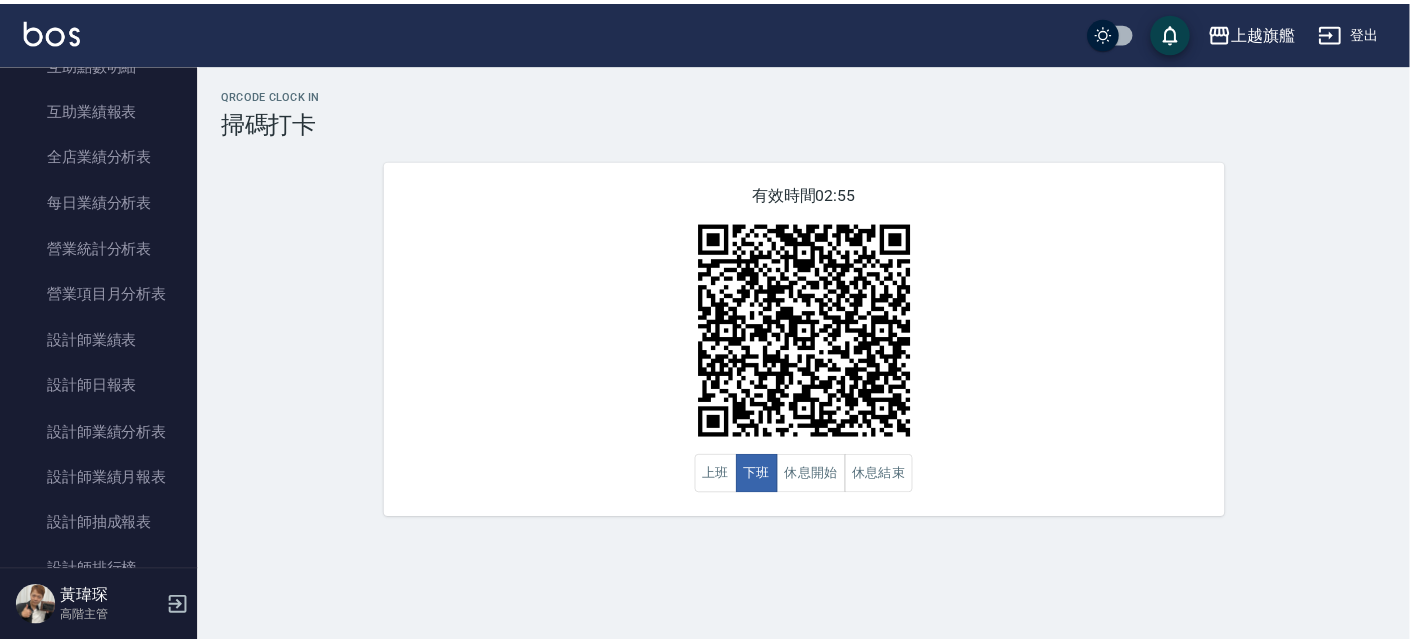 scroll, scrollTop: 1206, scrollLeft: 0, axis: vertical 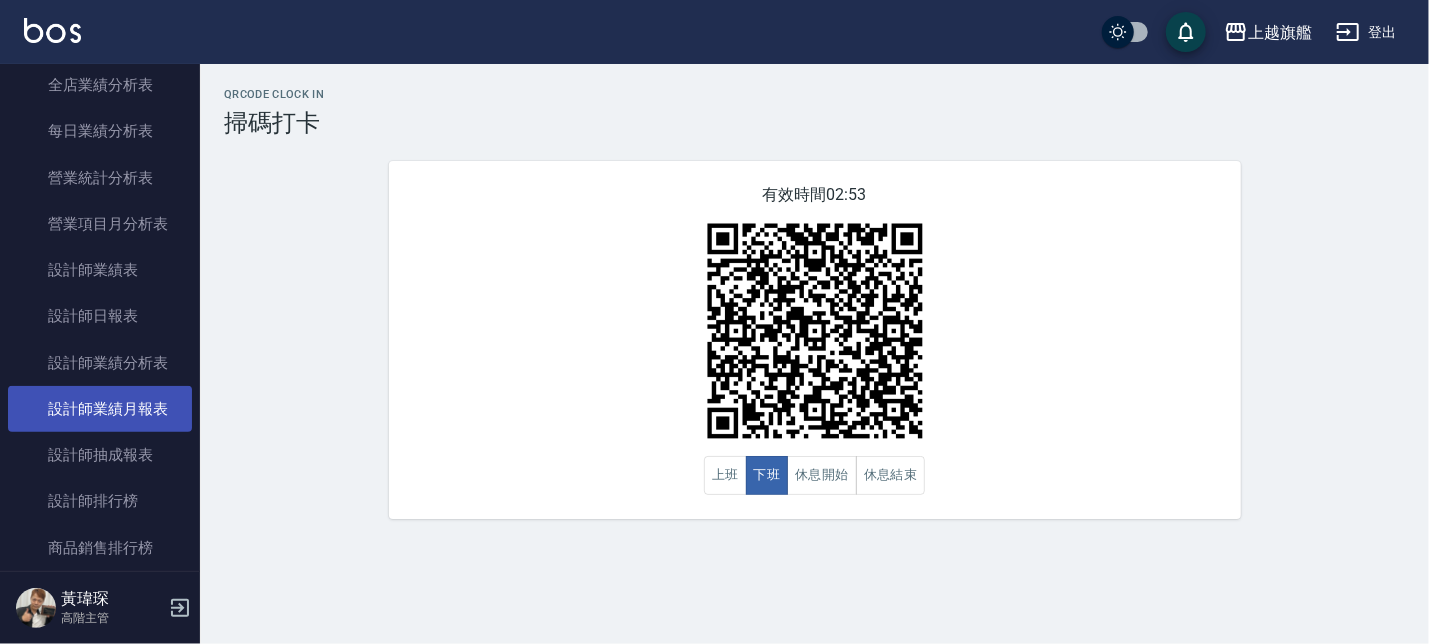 click on "設計師業績月報表" at bounding box center (100, 409) 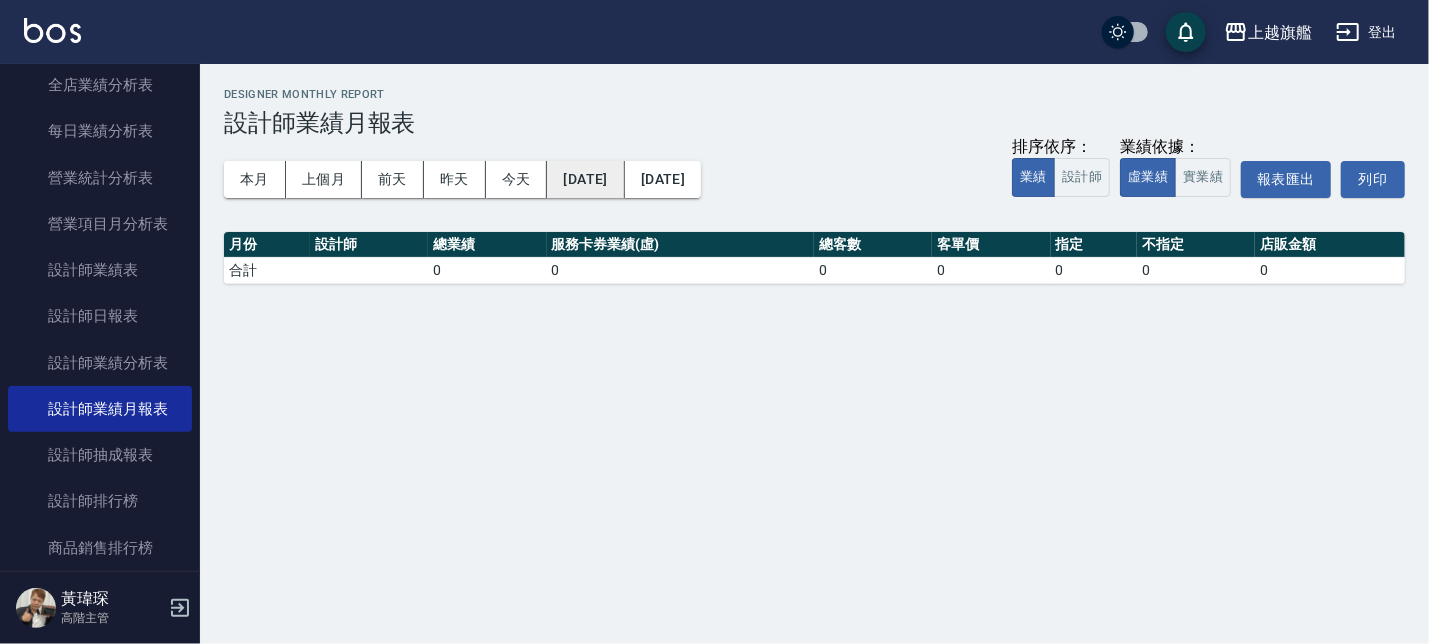 click on "[DATE]" at bounding box center [585, 179] 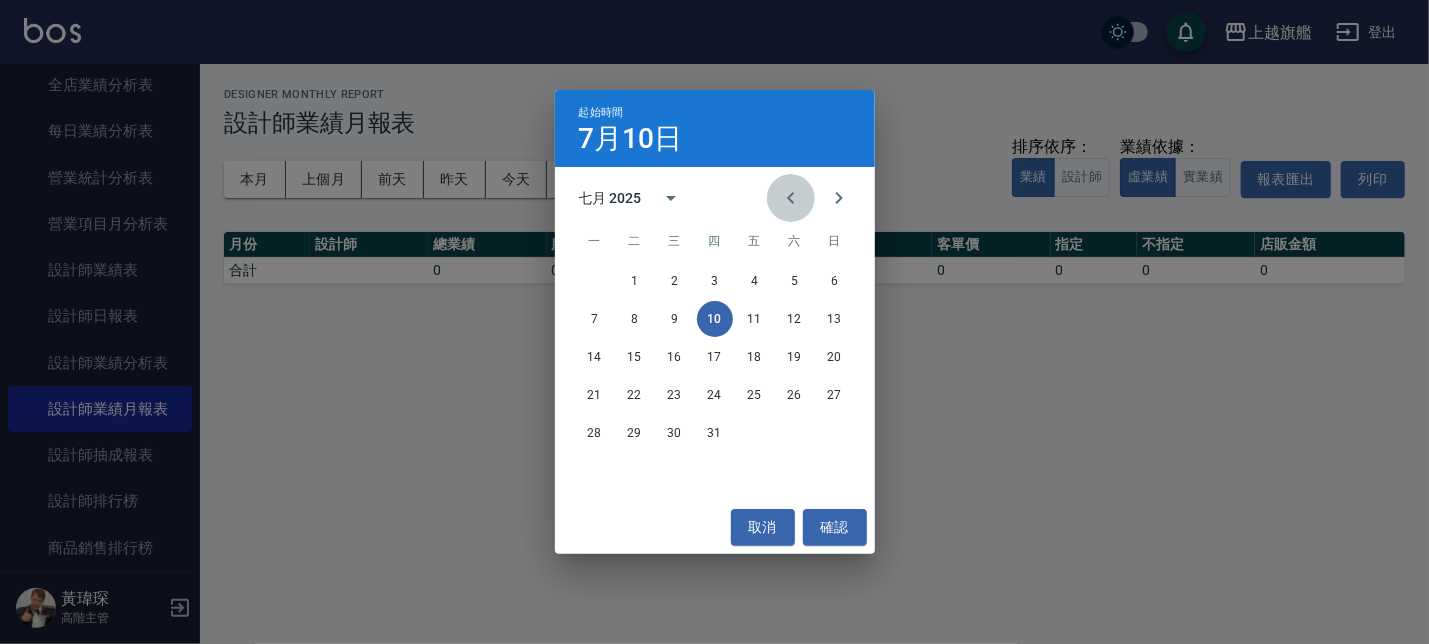 click 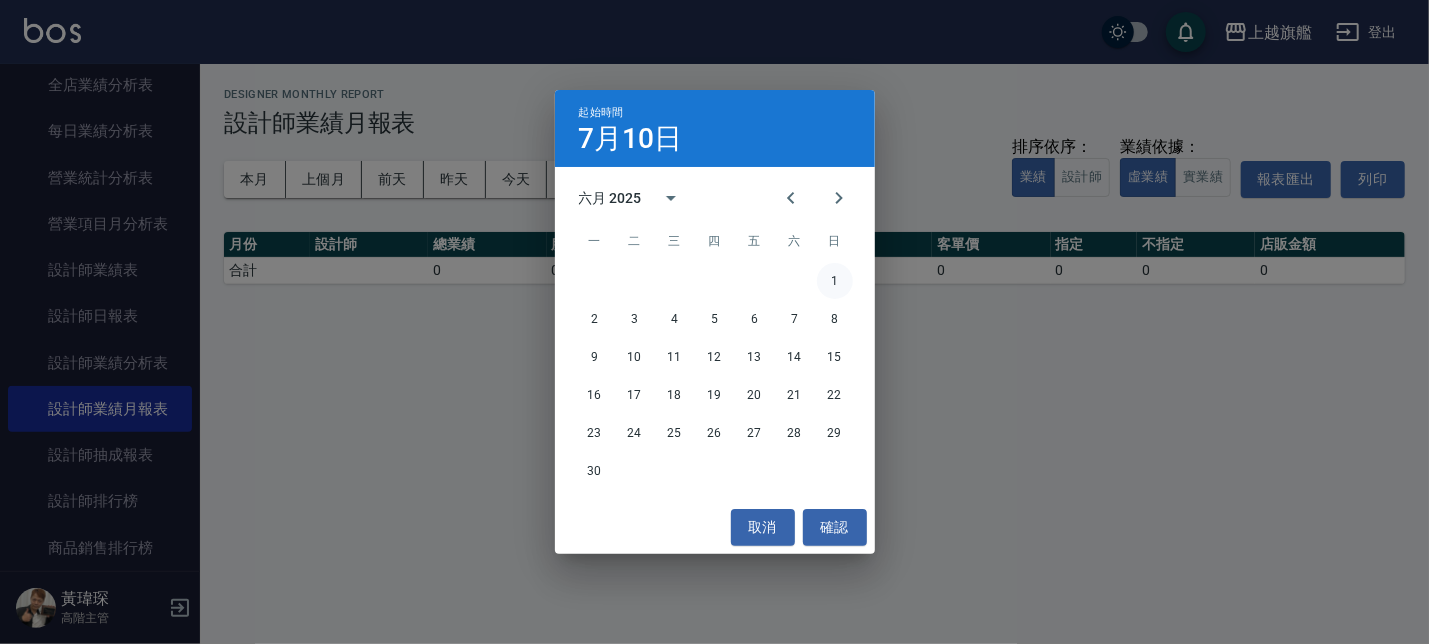 click on "1" at bounding box center [835, 281] 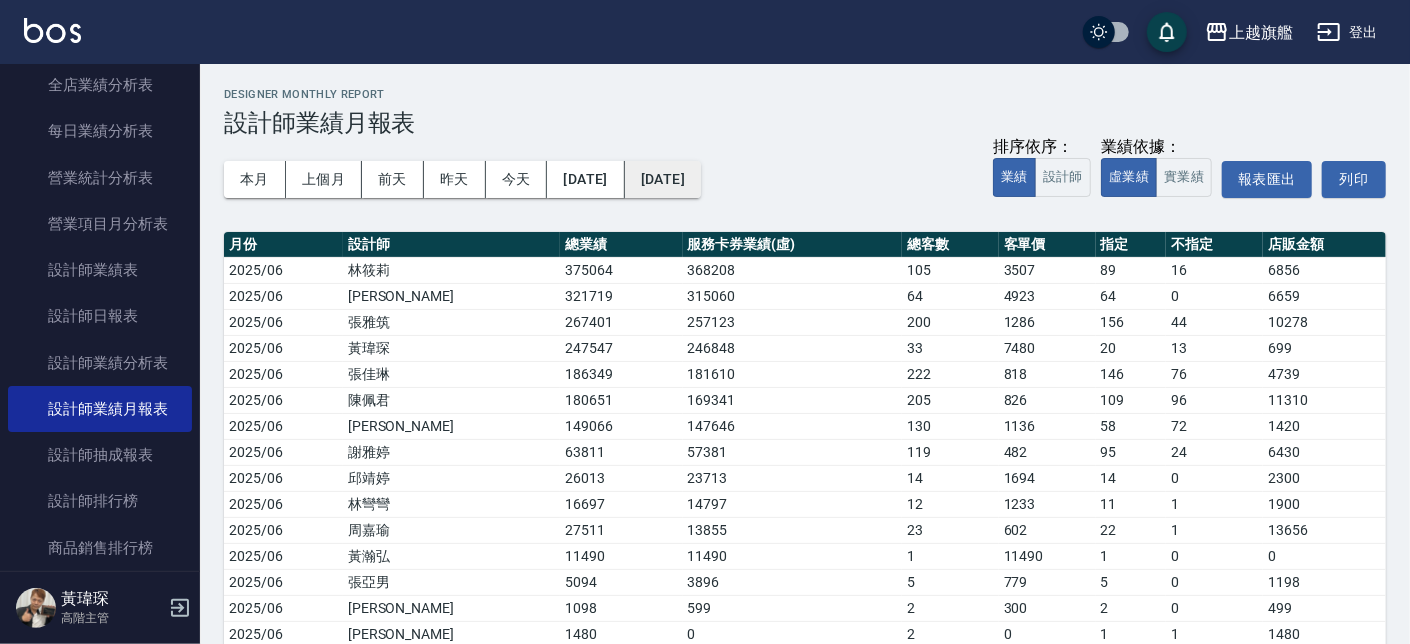 click on "[DATE]" at bounding box center [663, 179] 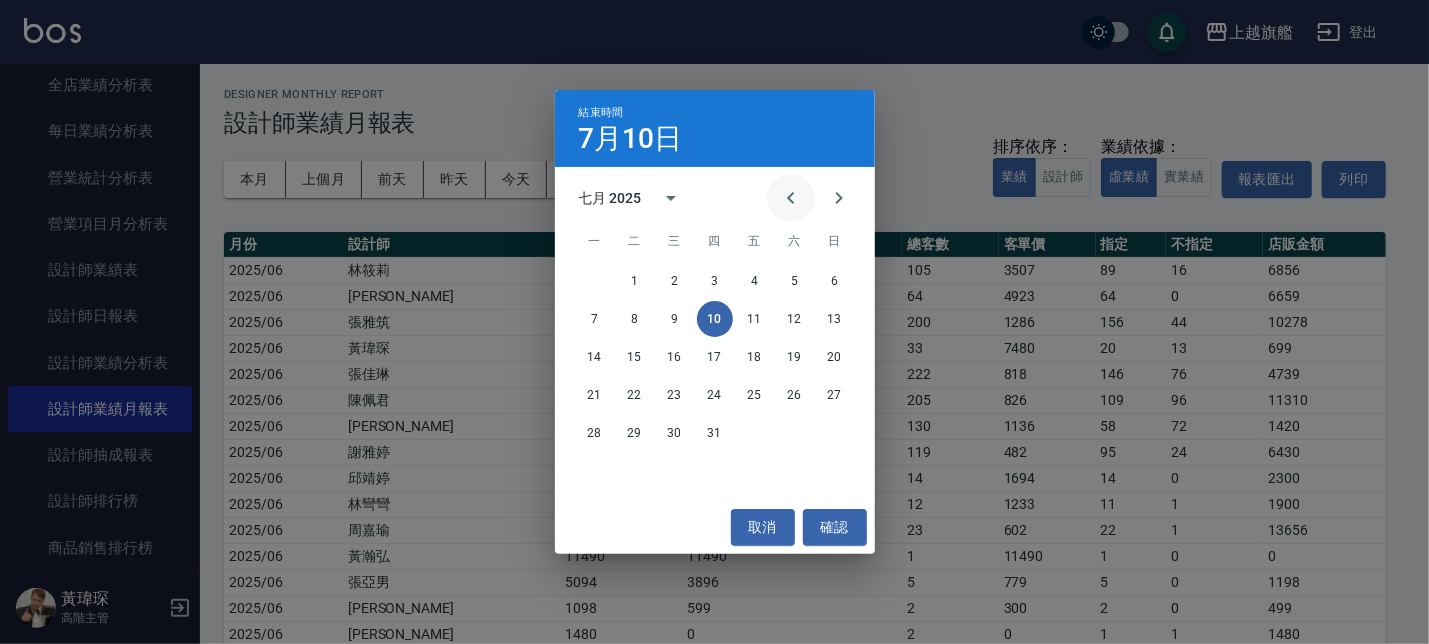 click 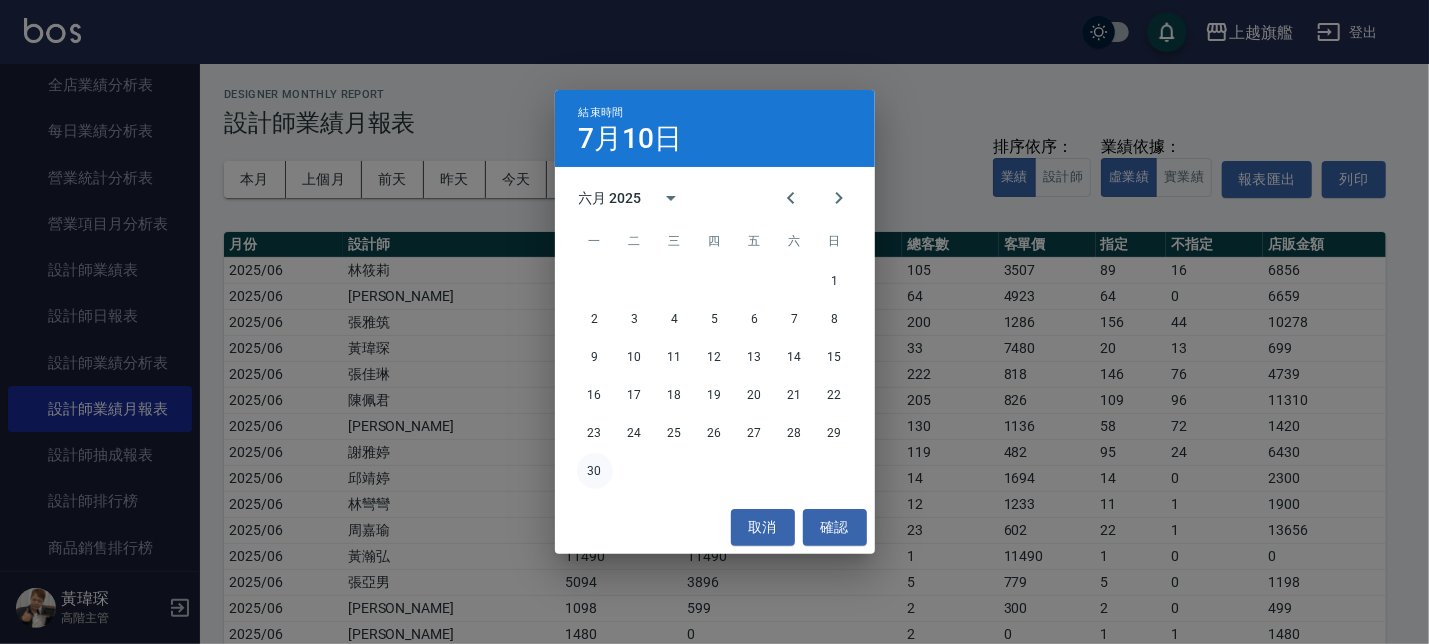 click on "30" at bounding box center [595, 471] 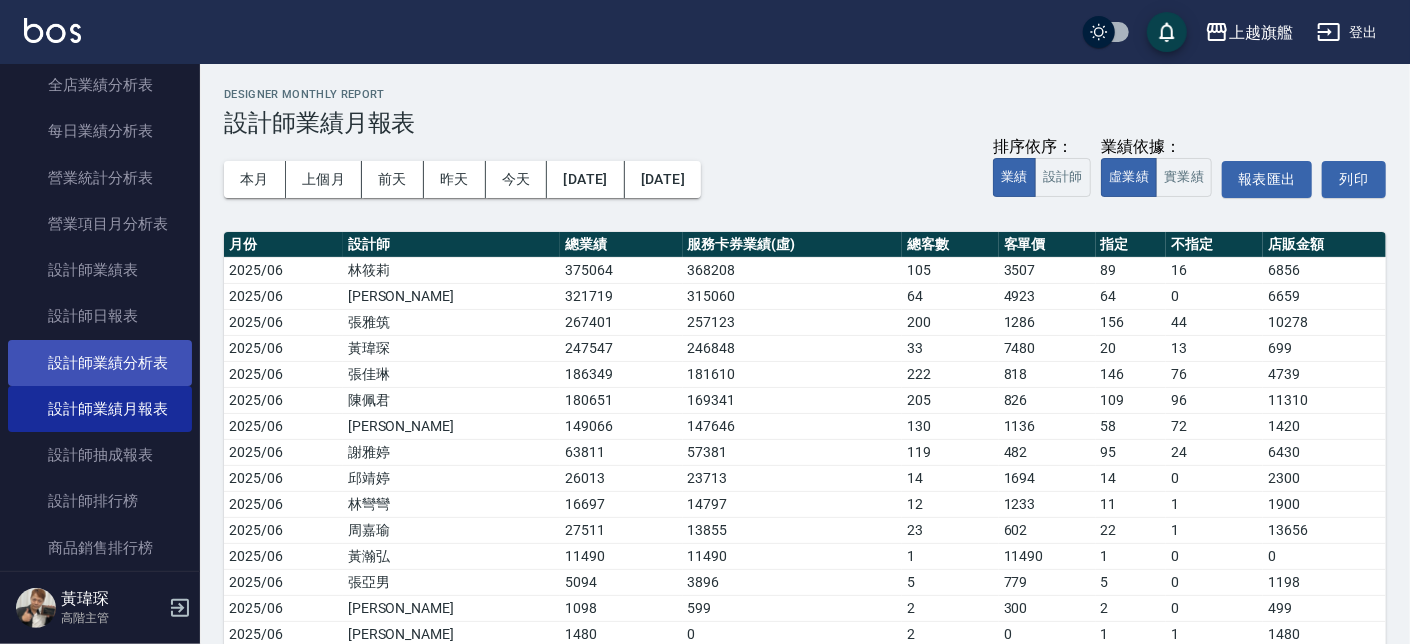 click on "設計師業績分析表" at bounding box center [100, 363] 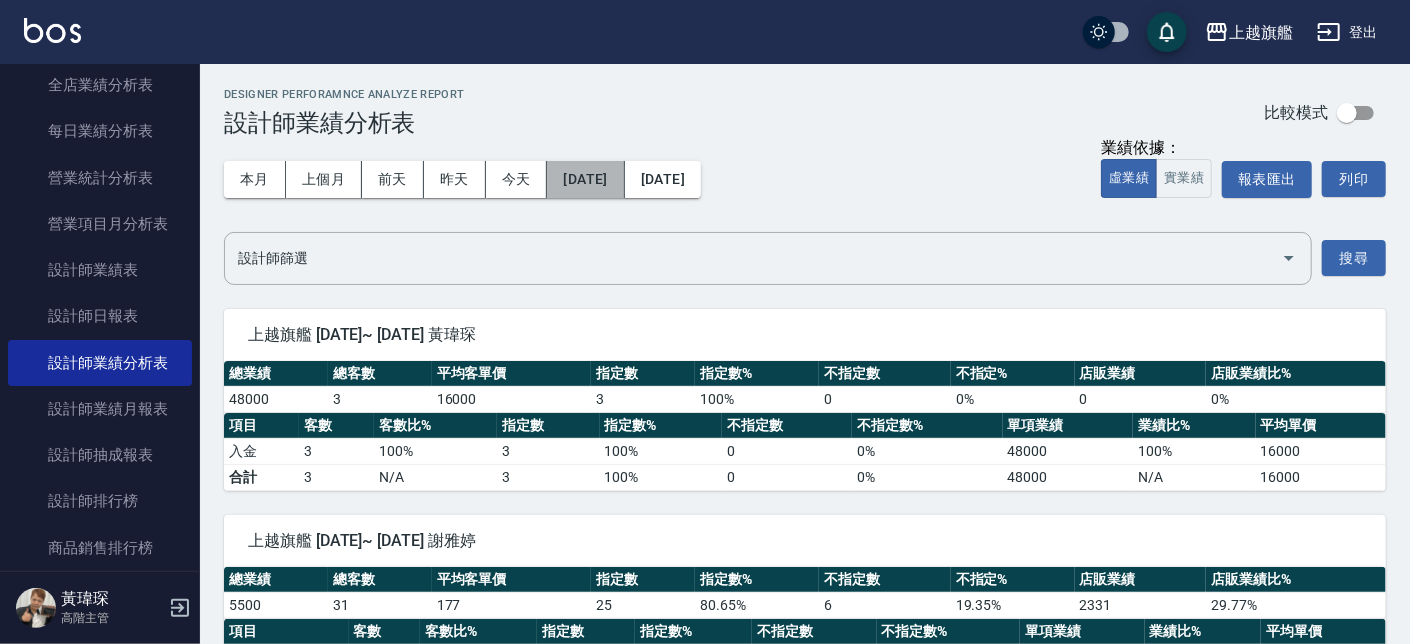 click on "[DATE]" at bounding box center (585, 179) 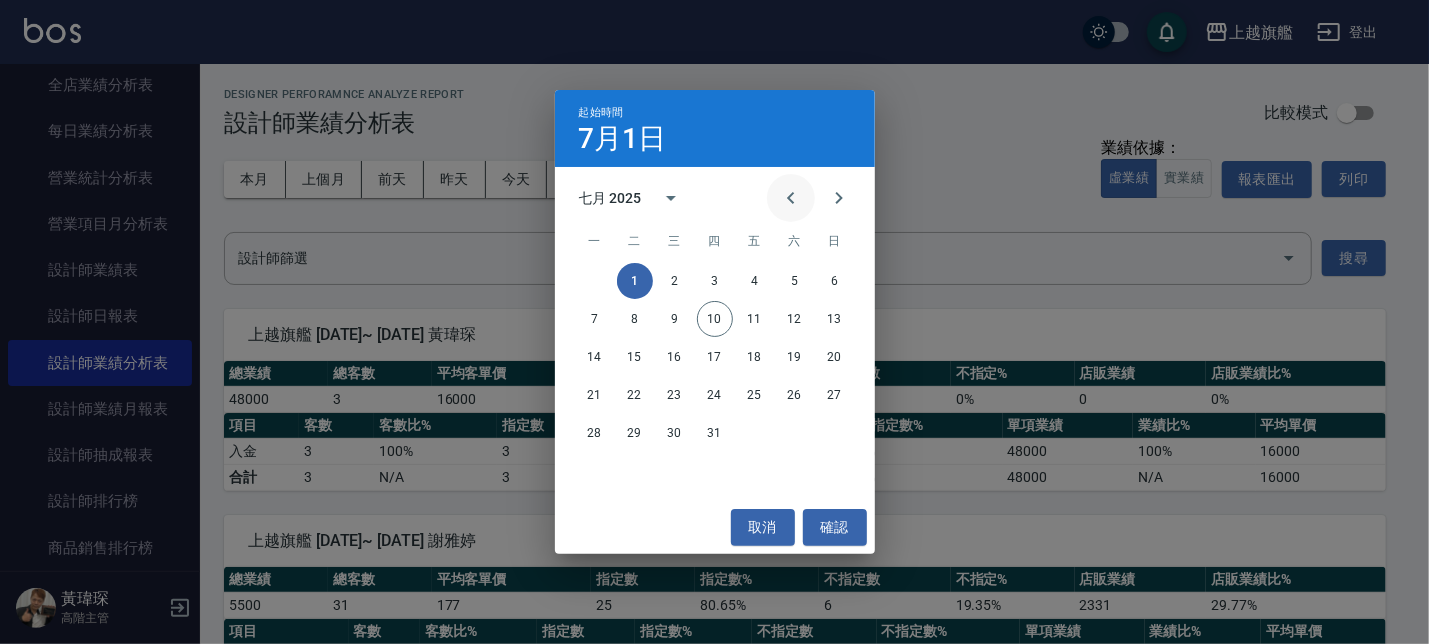click 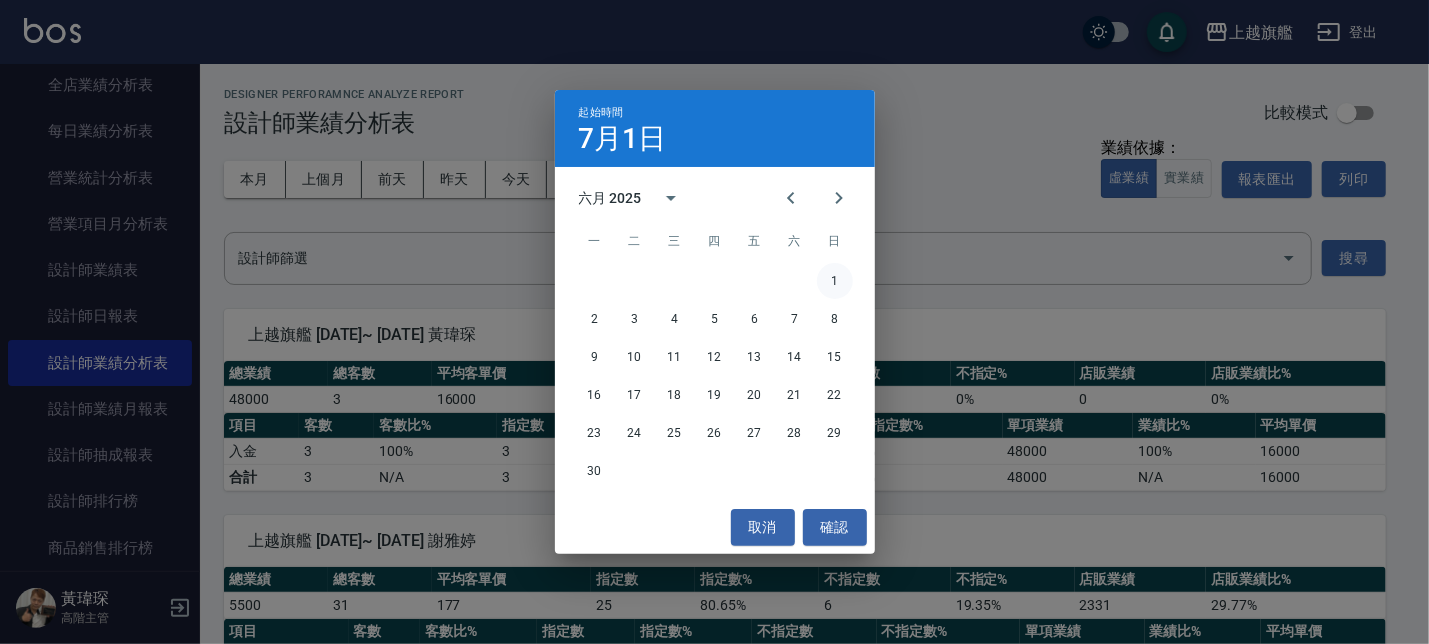 click on "1" at bounding box center [835, 281] 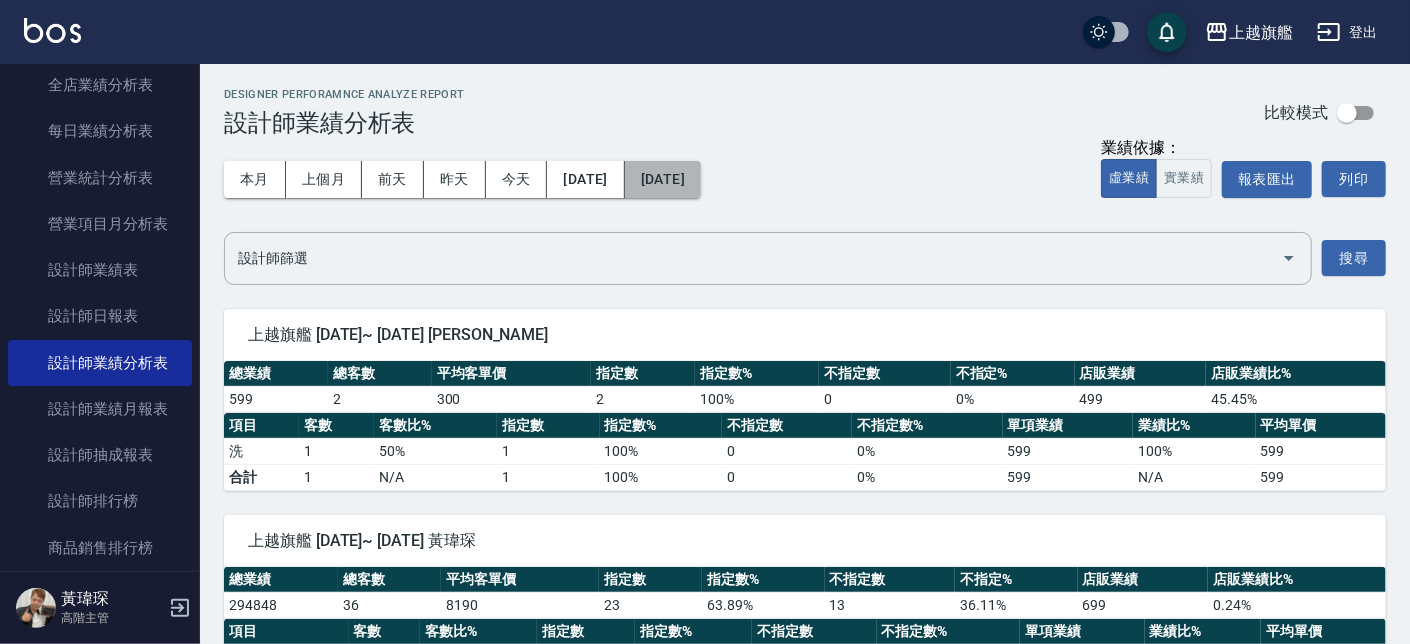click on "[DATE]" at bounding box center [663, 179] 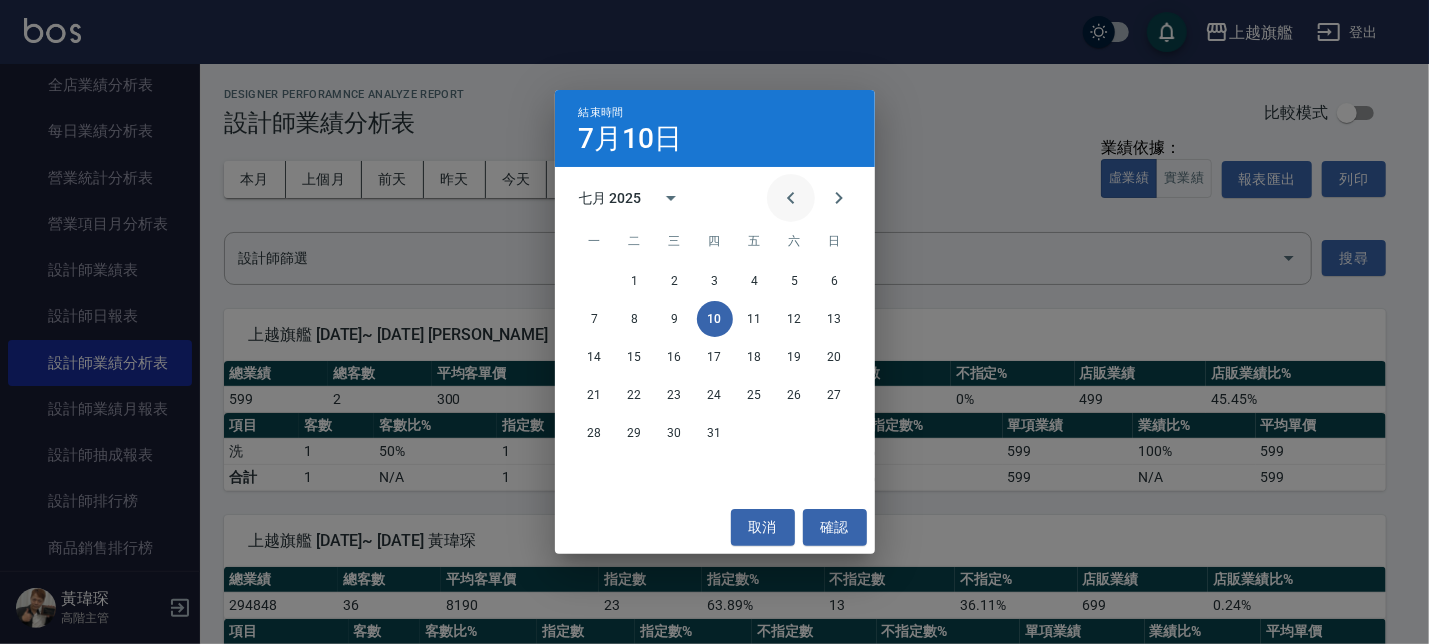 click 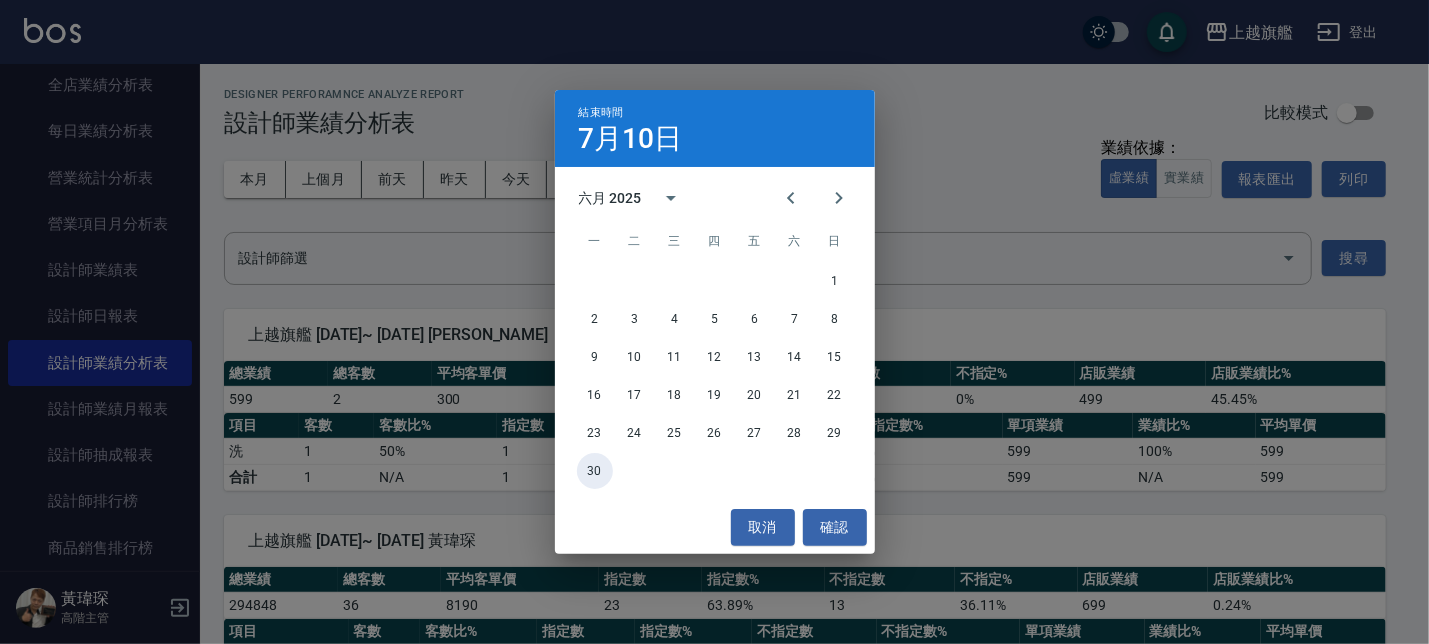 click on "30" at bounding box center (595, 471) 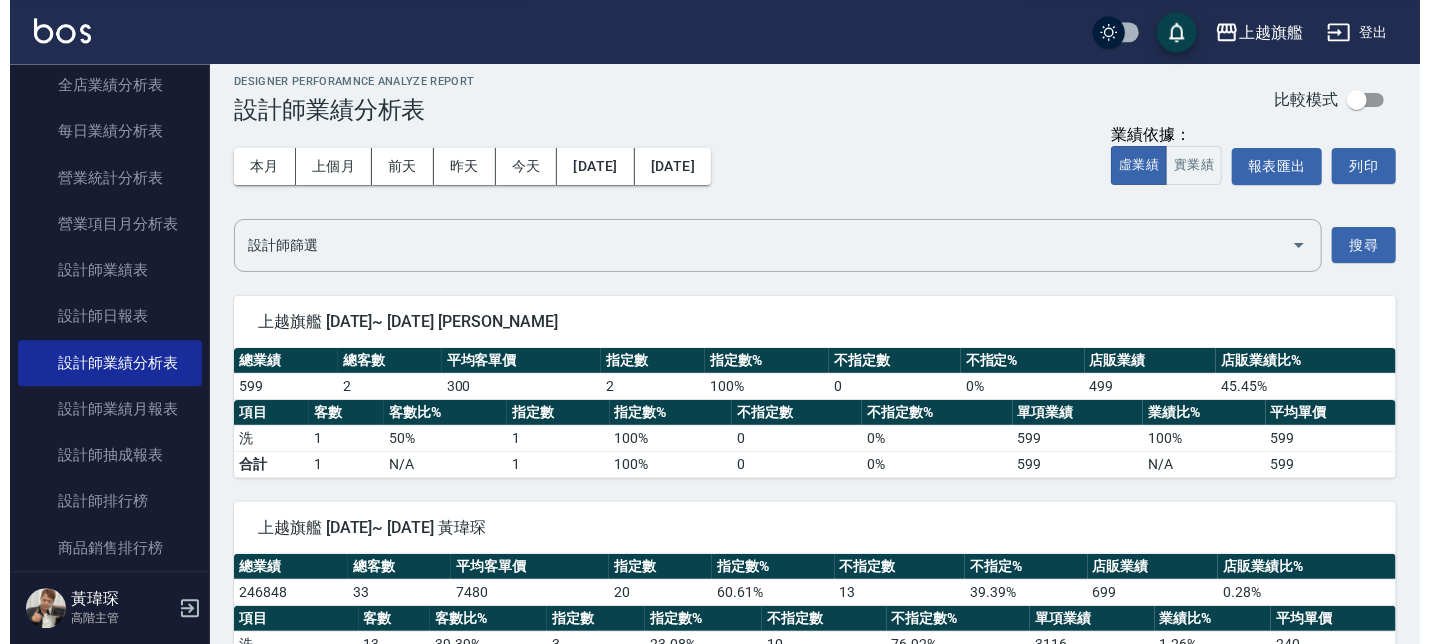 scroll, scrollTop: 0, scrollLeft: 0, axis: both 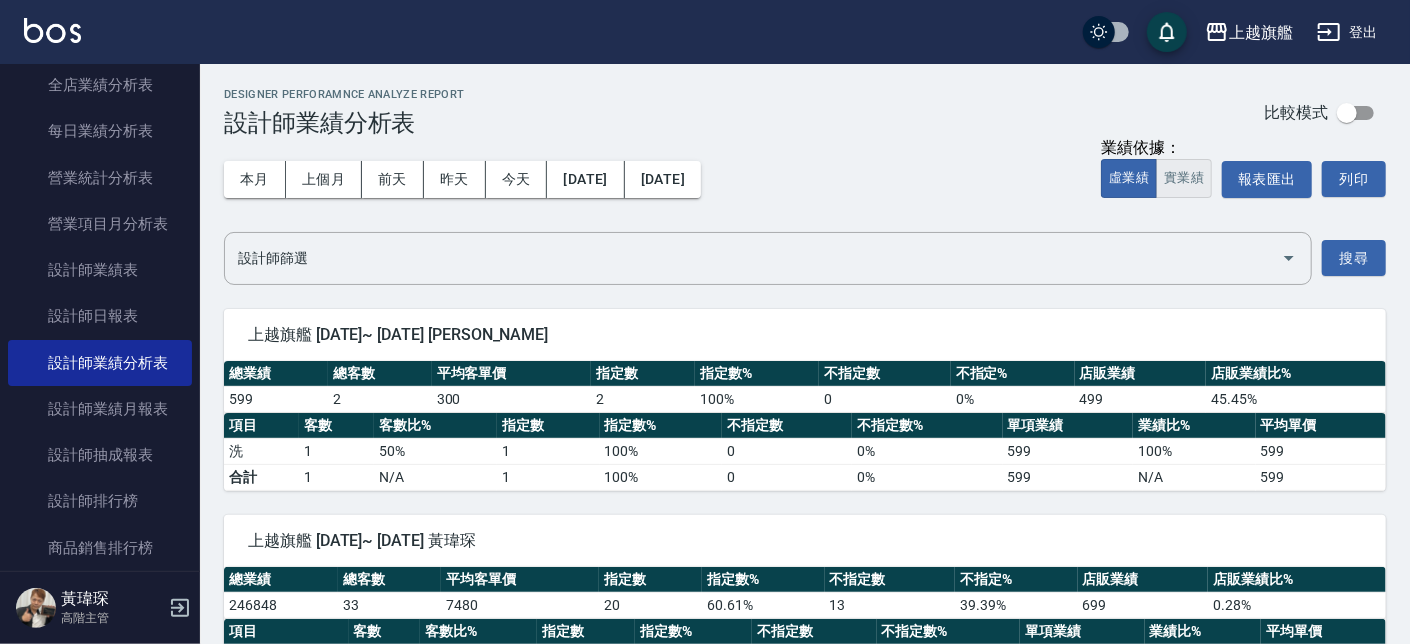 click on "實業績" at bounding box center [1184, 178] 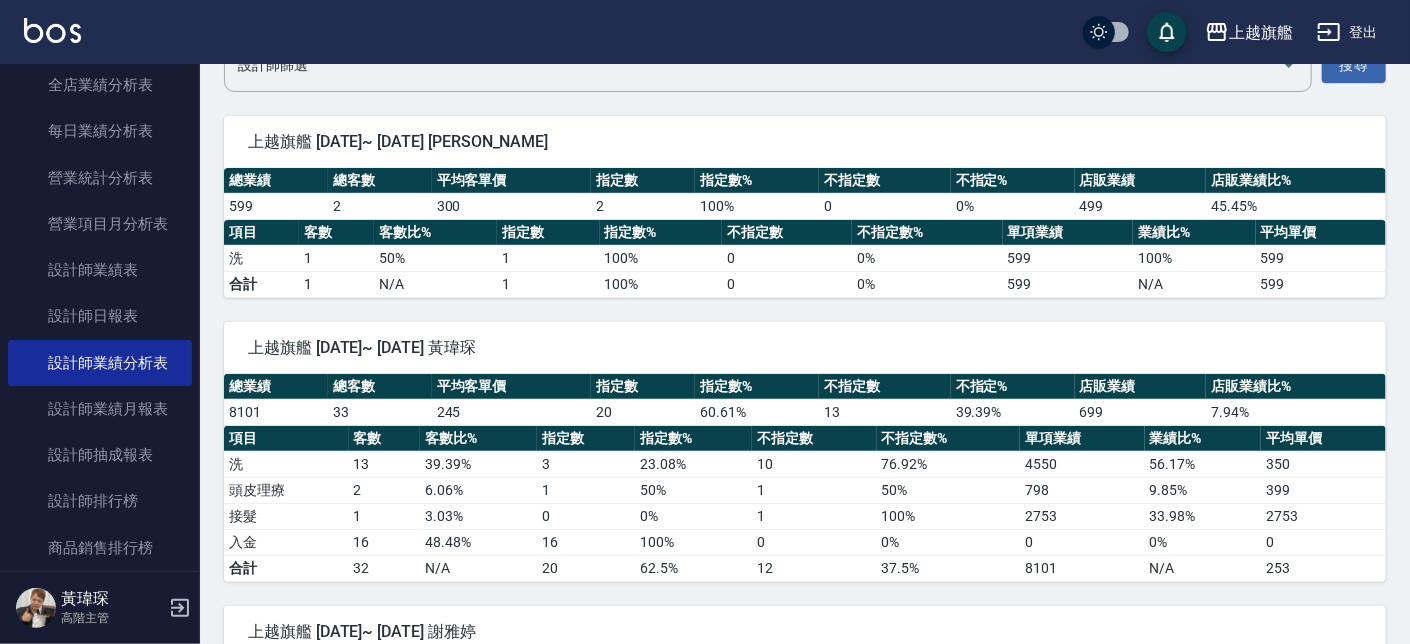 scroll, scrollTop: 0, scrollLeft: 0, axis: both 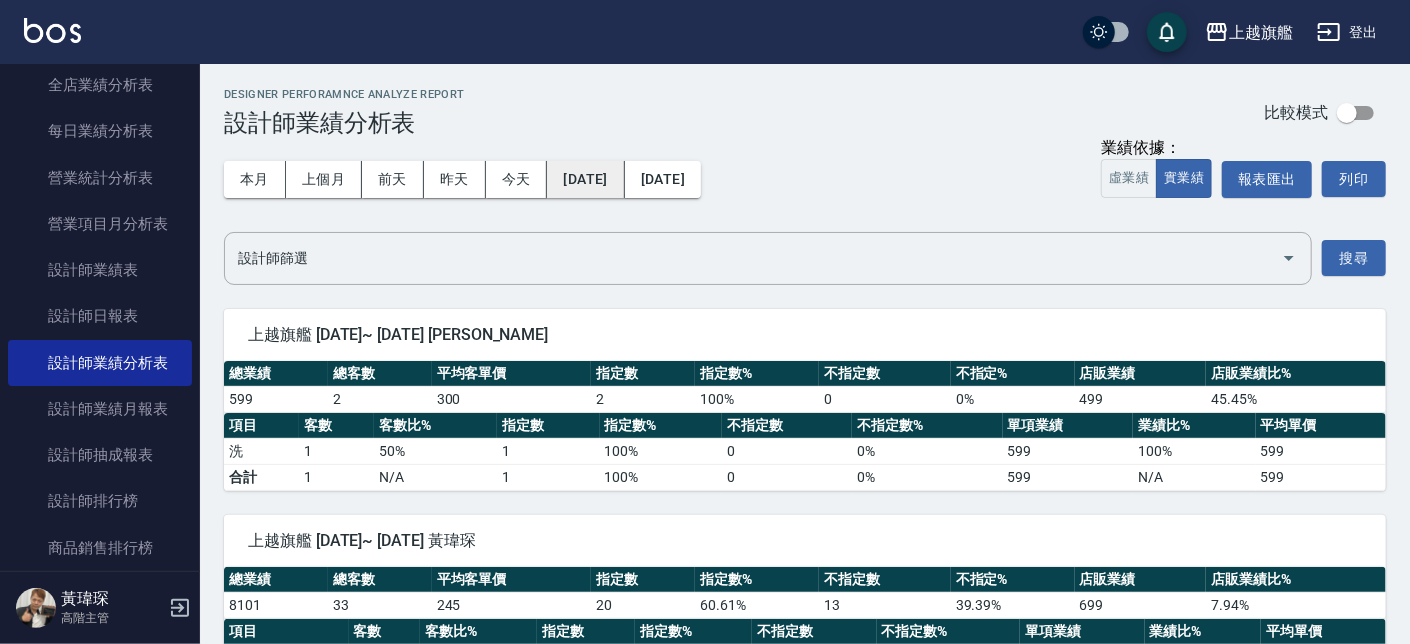 click on "[DATE]" at bounding box center (585, 179) 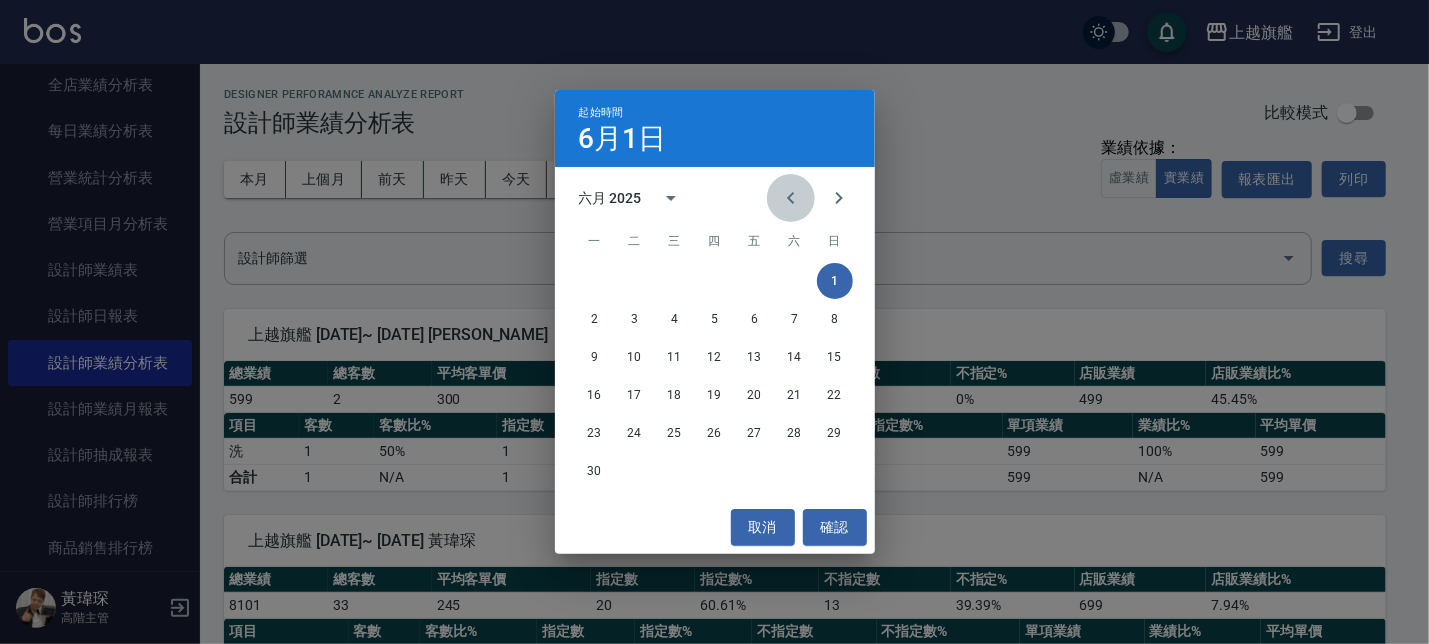 click 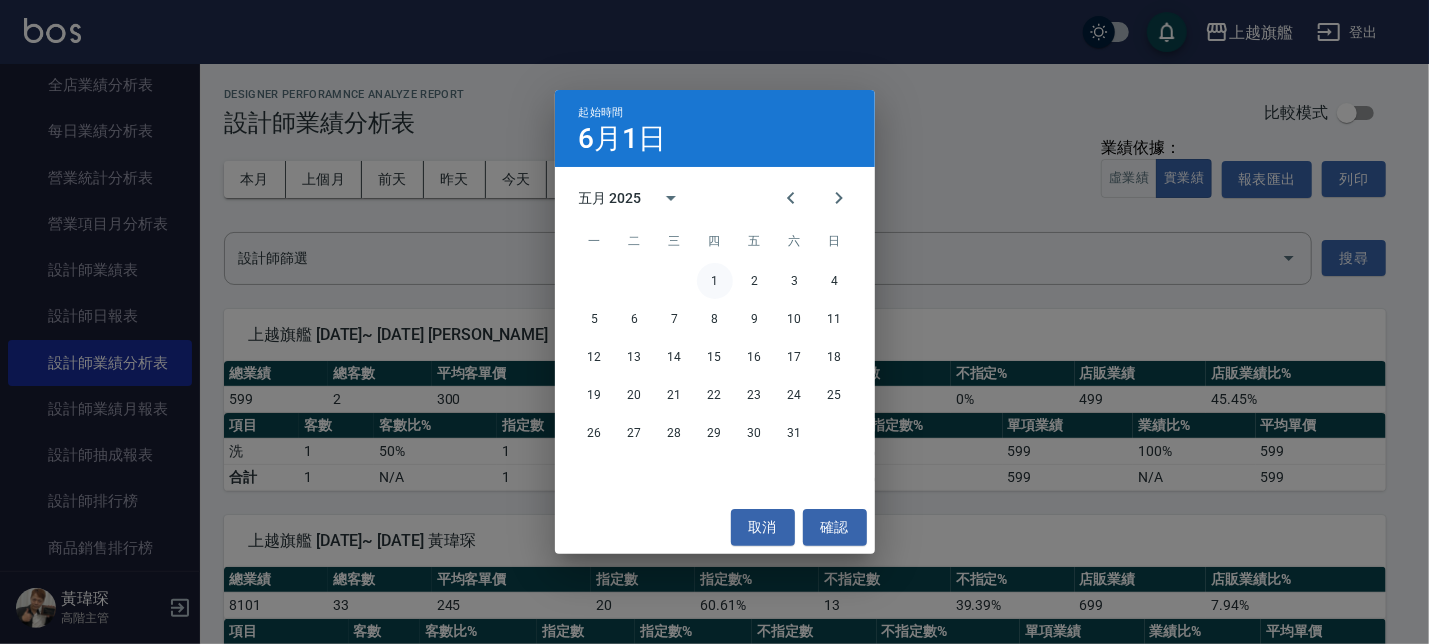click on "1" at bounding box center (715, 281) 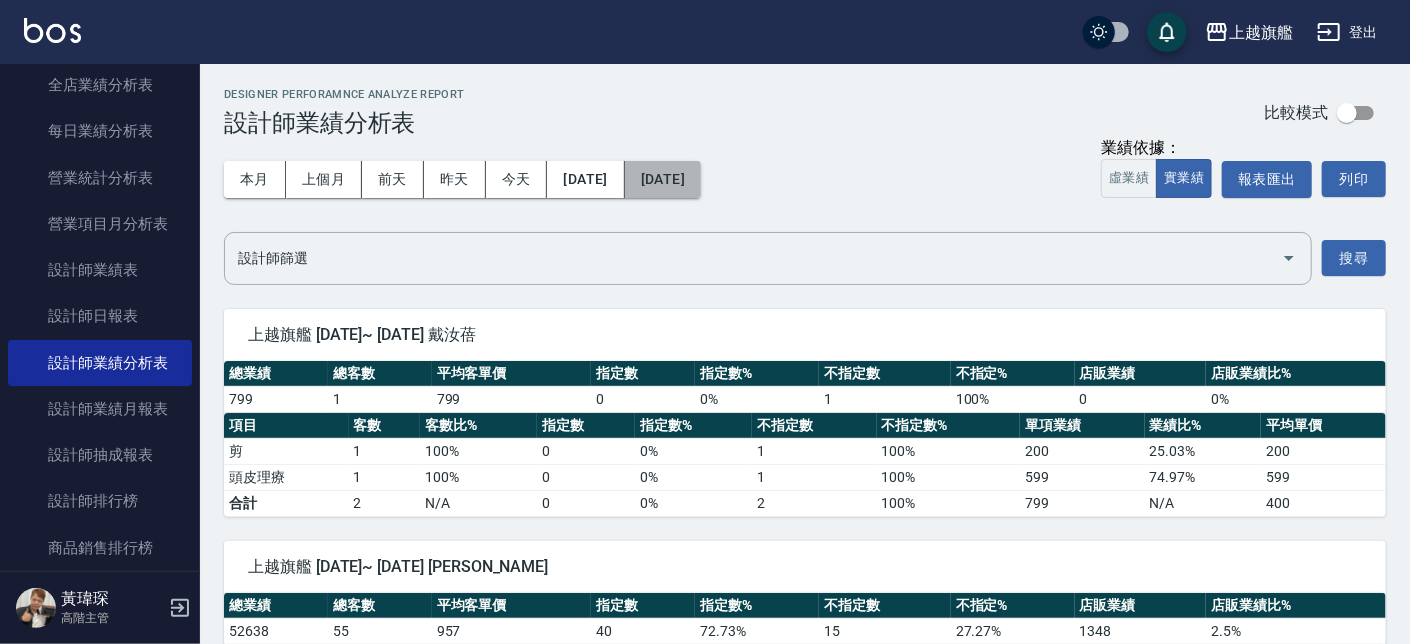 click on "[DATE]" at bounding box center [663, 179] 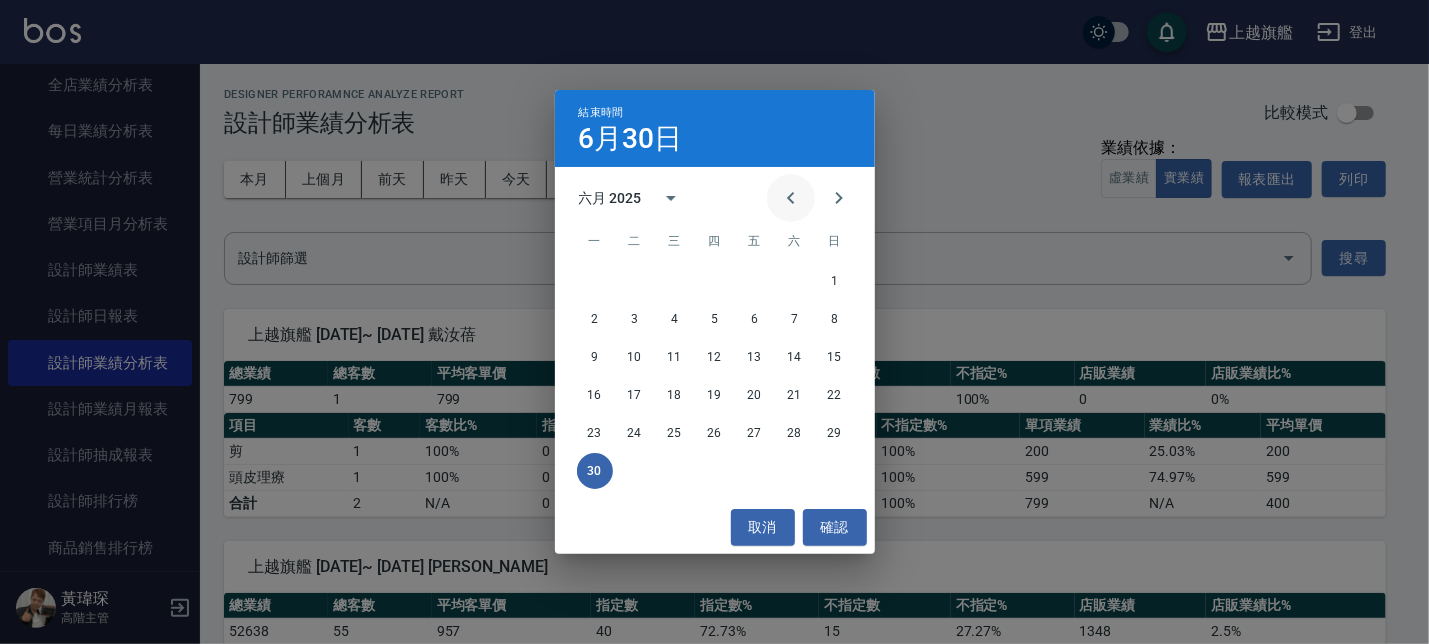 click 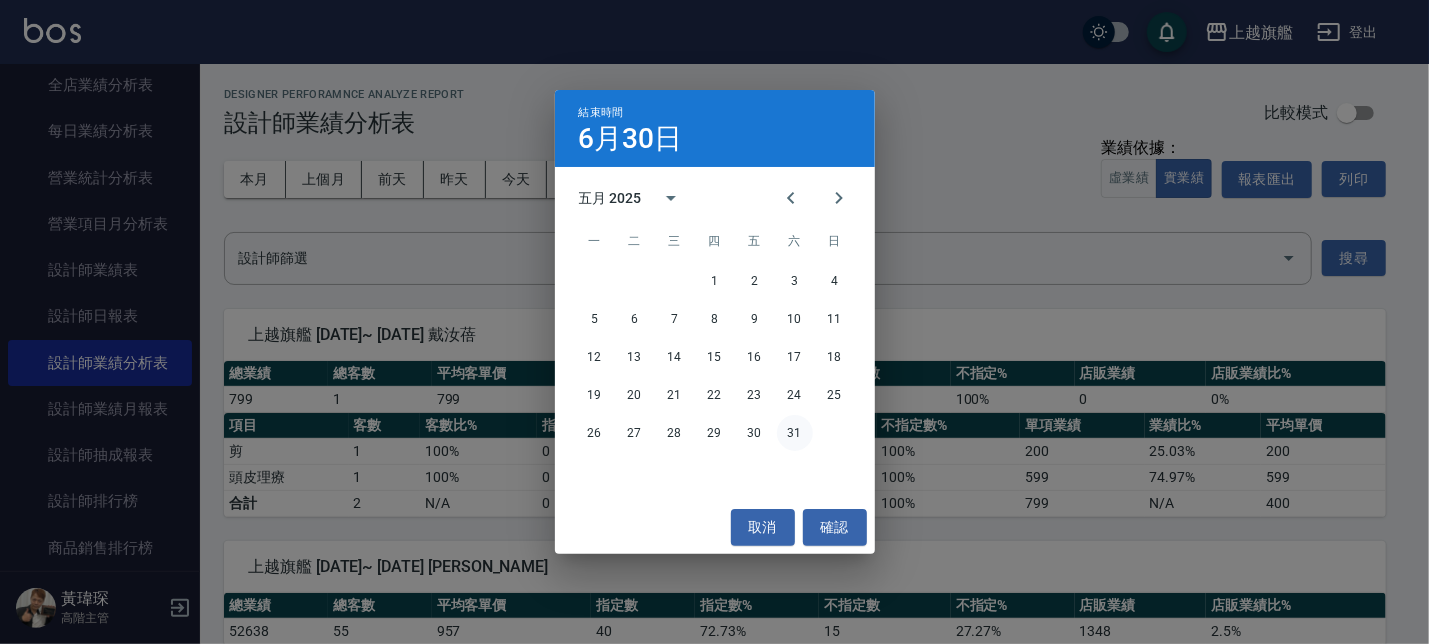 click on "31" at bounding box center (795, 433) 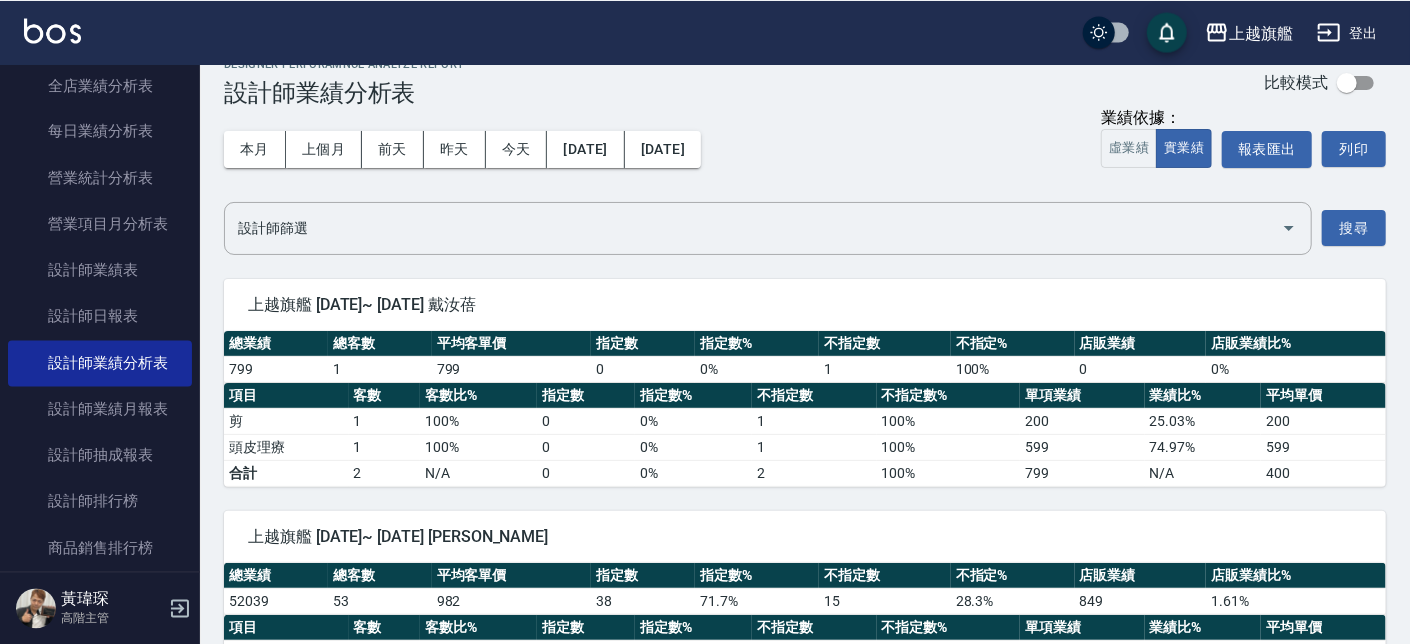 scroll, scrollTop: 0, scrollLeft: 0, axis: both 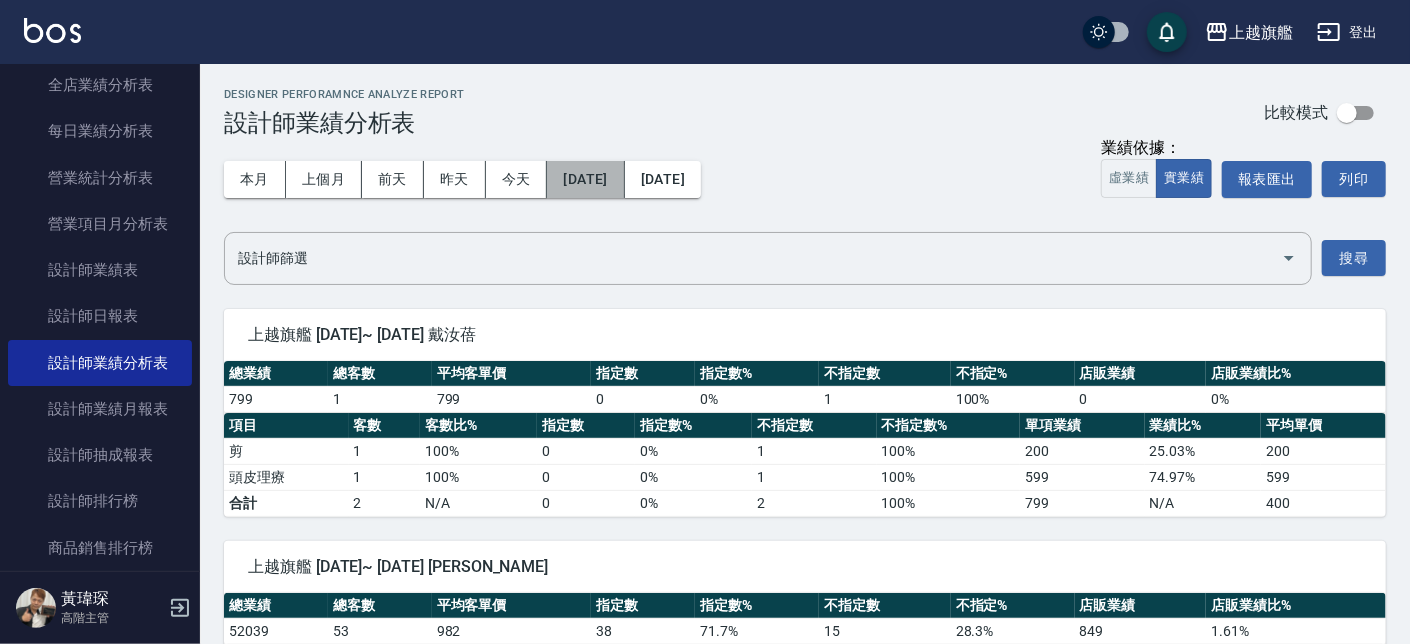 click on "[DATE]" at bounding box center (585, 179) 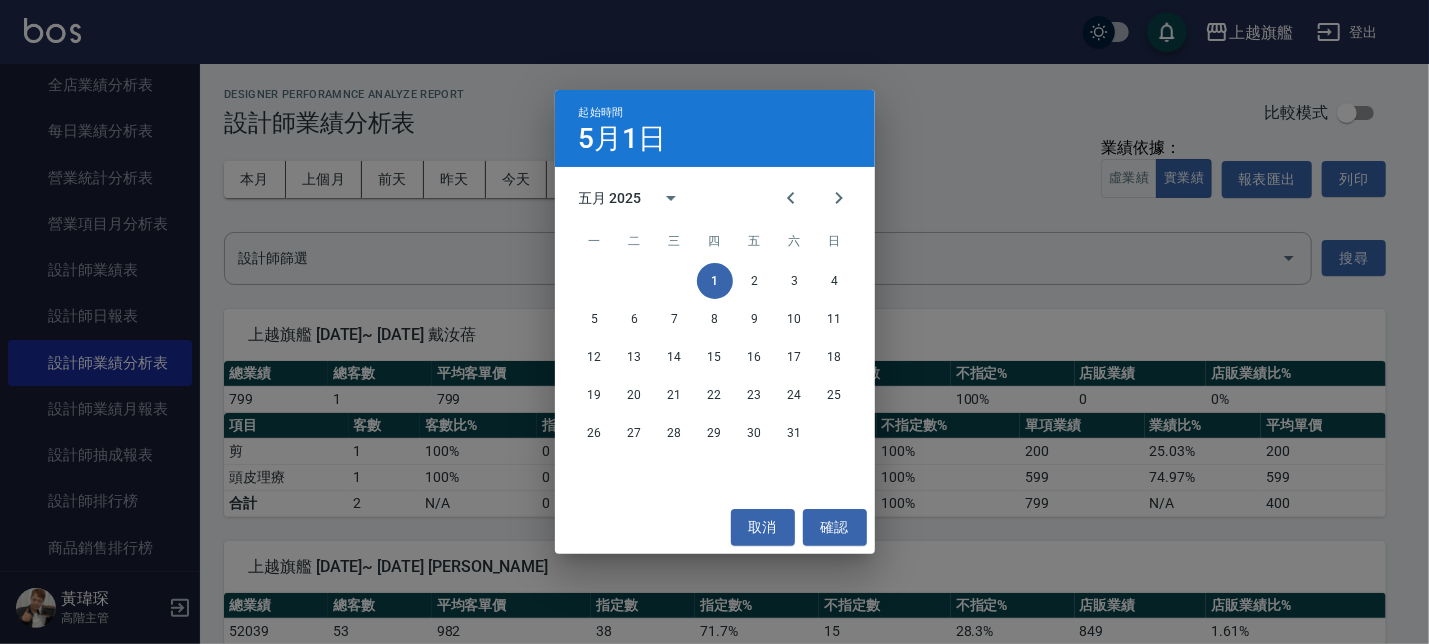 click on "起始時間 5月1日 五月 2025 一 二 三 四 五 六 日 1 2 3 4 5 6 7 8 9 10 11 12 13 14 15 16 17 18 19 20 21 22 23 24 25 26 27 28 29 30 31 取消 確認" at bounding box center [714, 322] 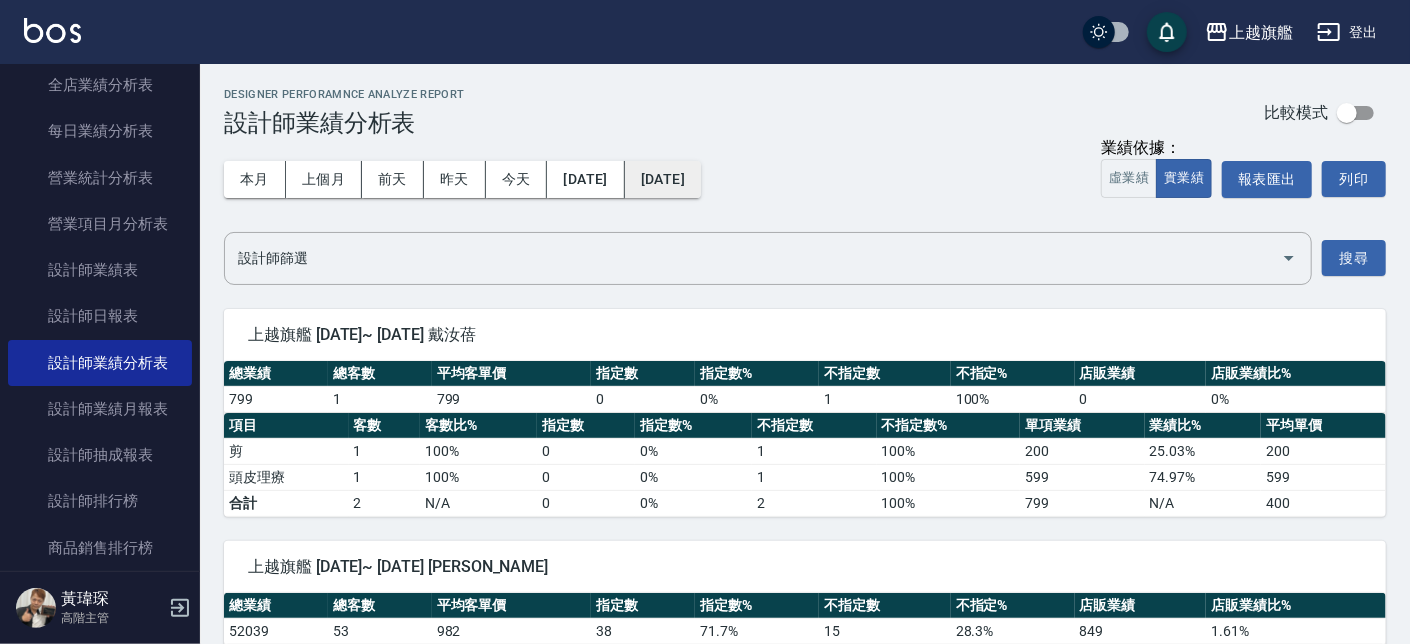 click on "[DATE]" at bounding box center [663, 179] 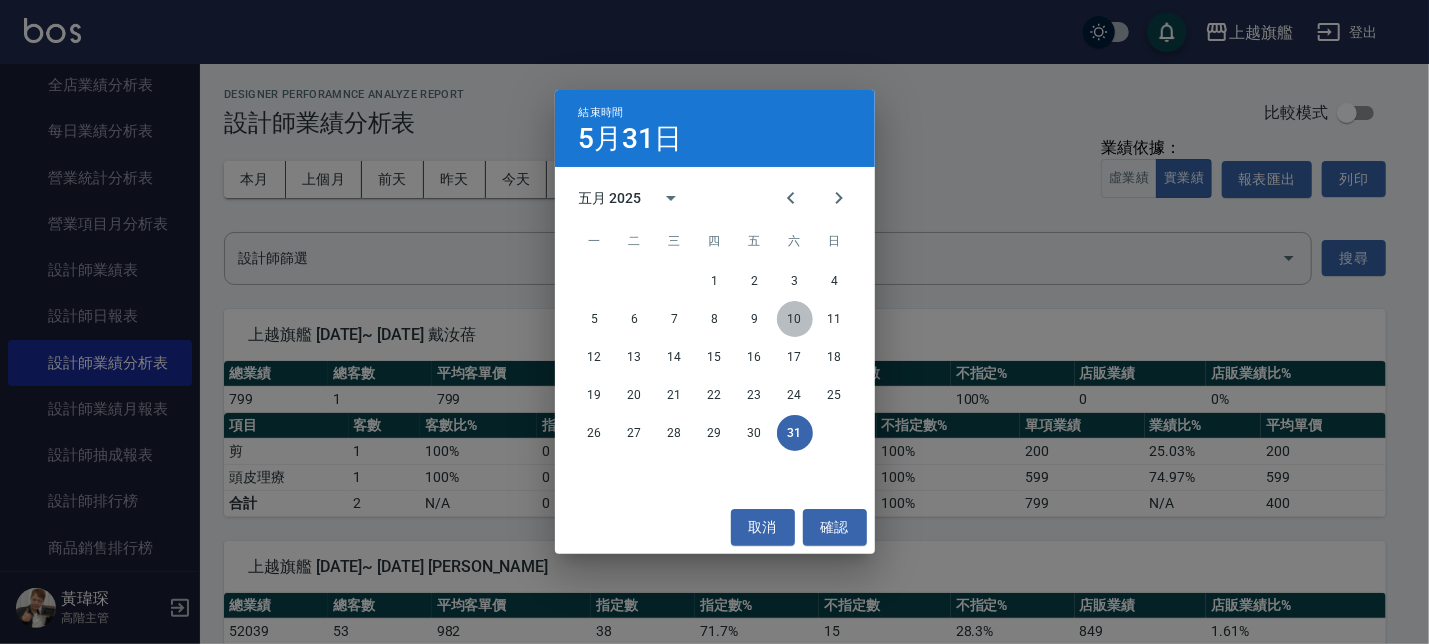 click on "10" at bounding box center (795, 319) 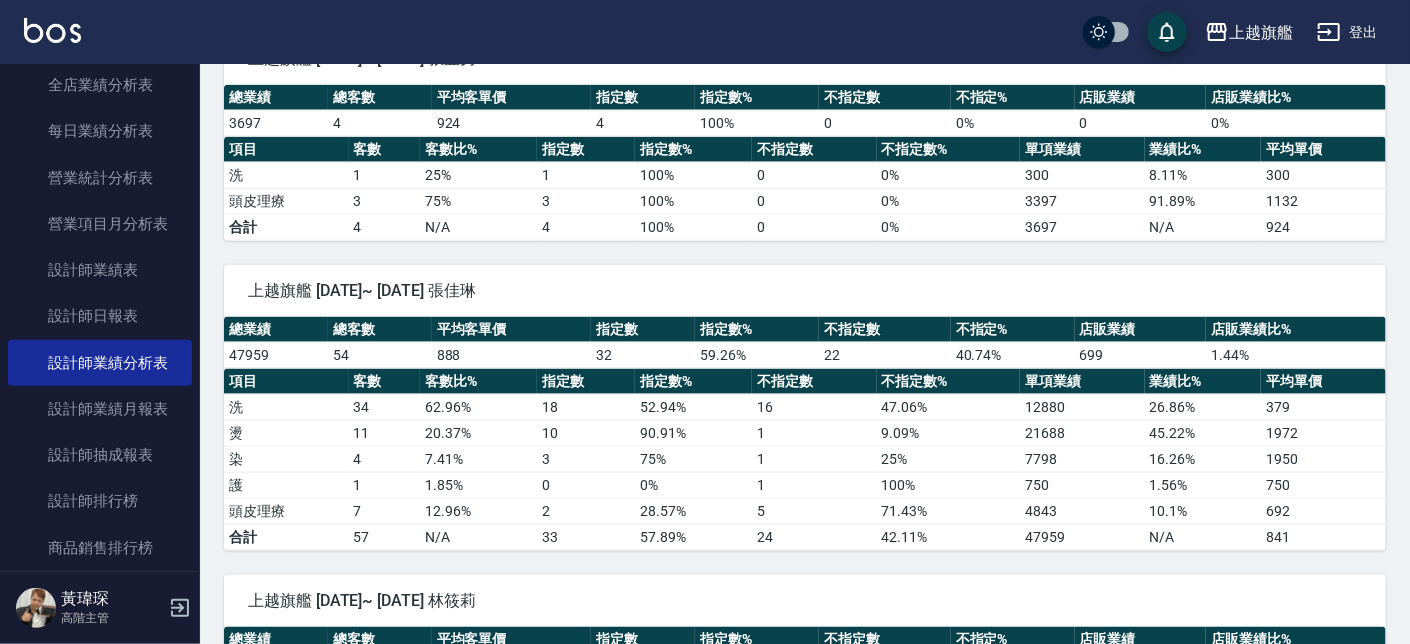scroll, scrollTop: 1139, scrollLeft: 0, axis: vertical 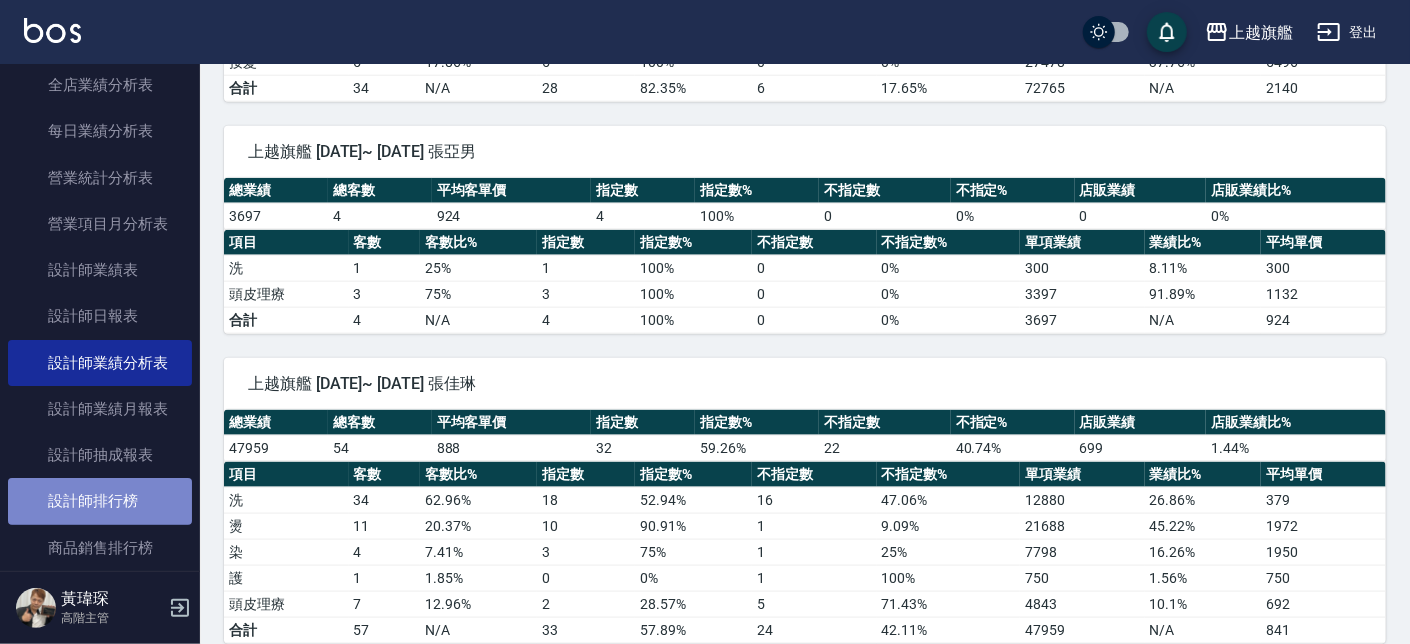 click on "設計師排行榜" at bounding box center (100, 501) 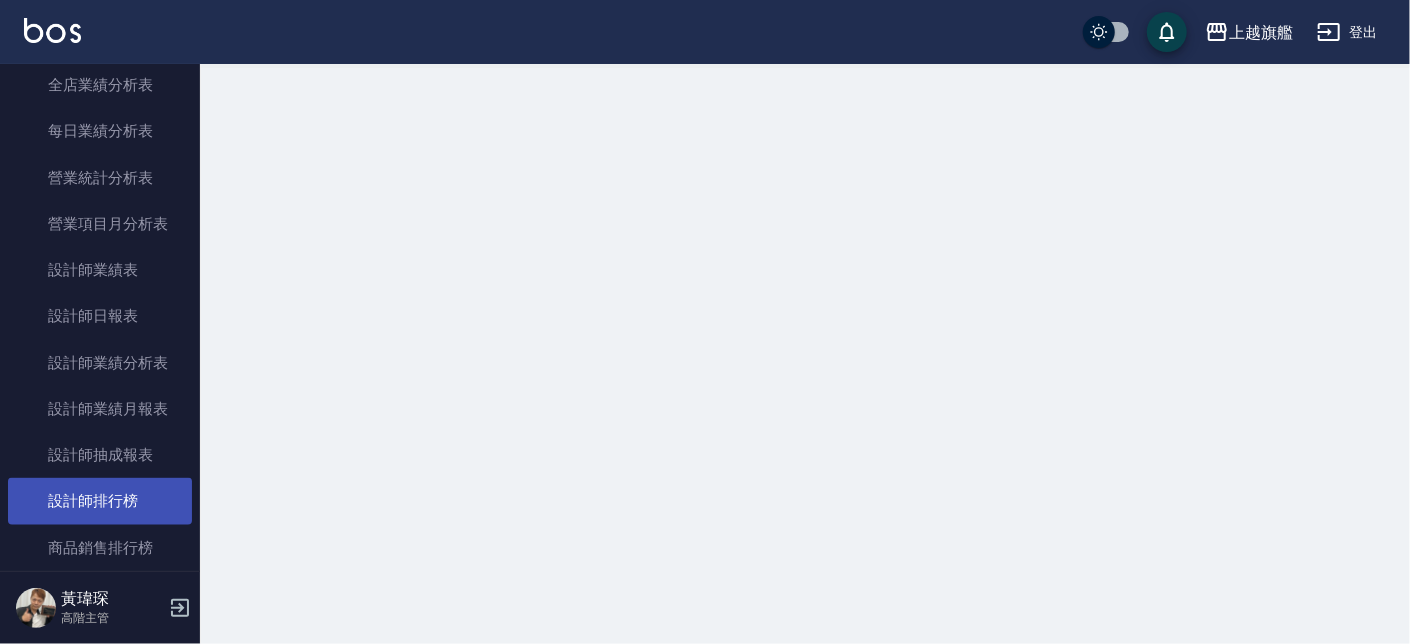 scroll, scrollTop: 0, scrollLeft: 0, axis: both 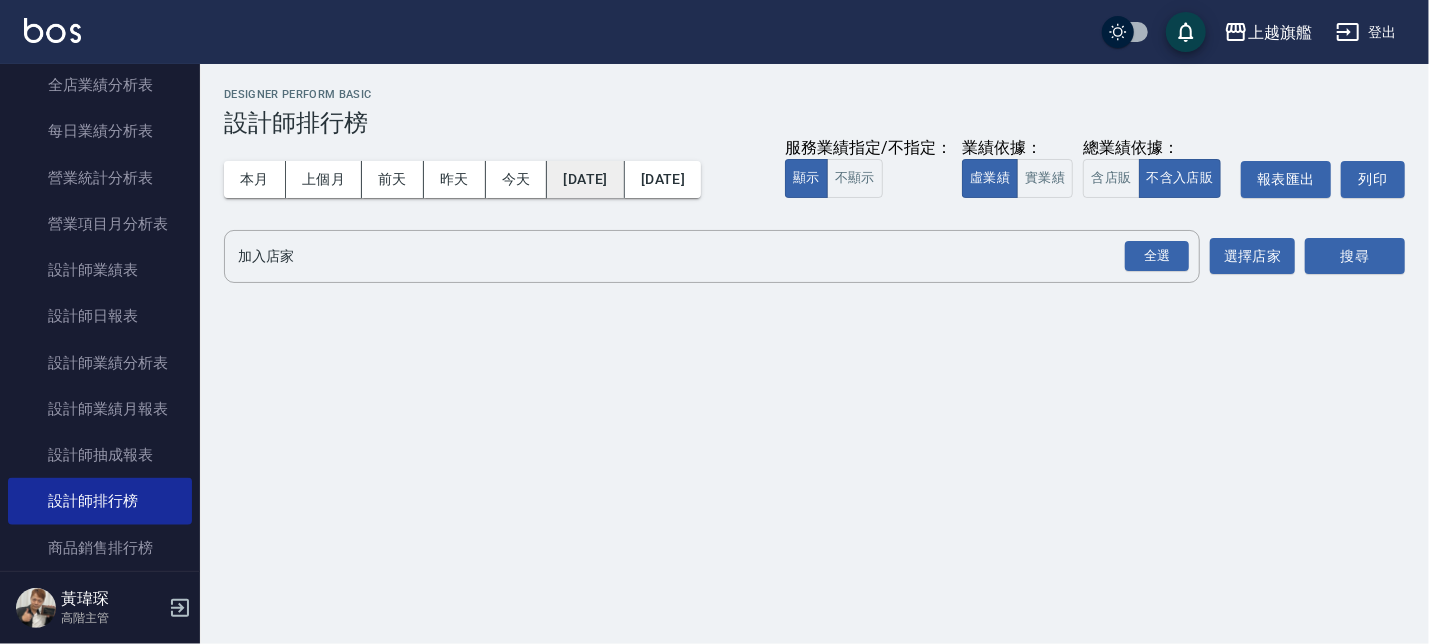 click on "[DATE]" at bounding box center (585, 179) 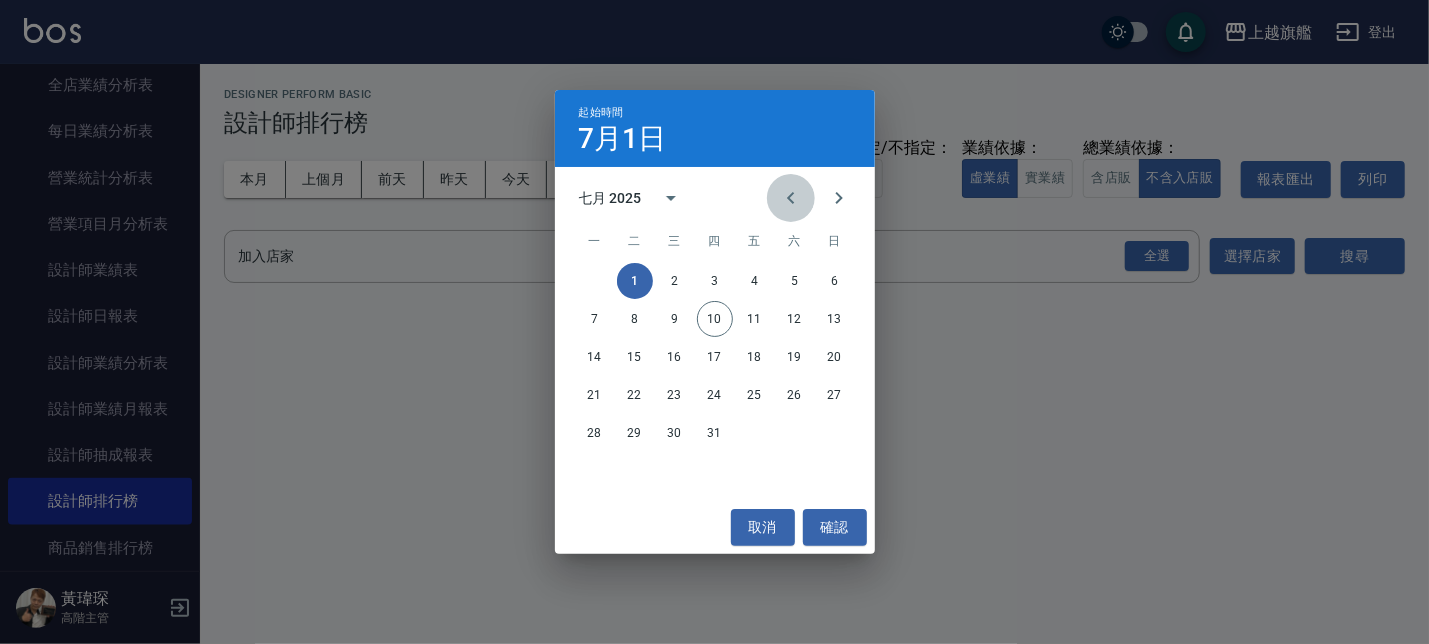 click 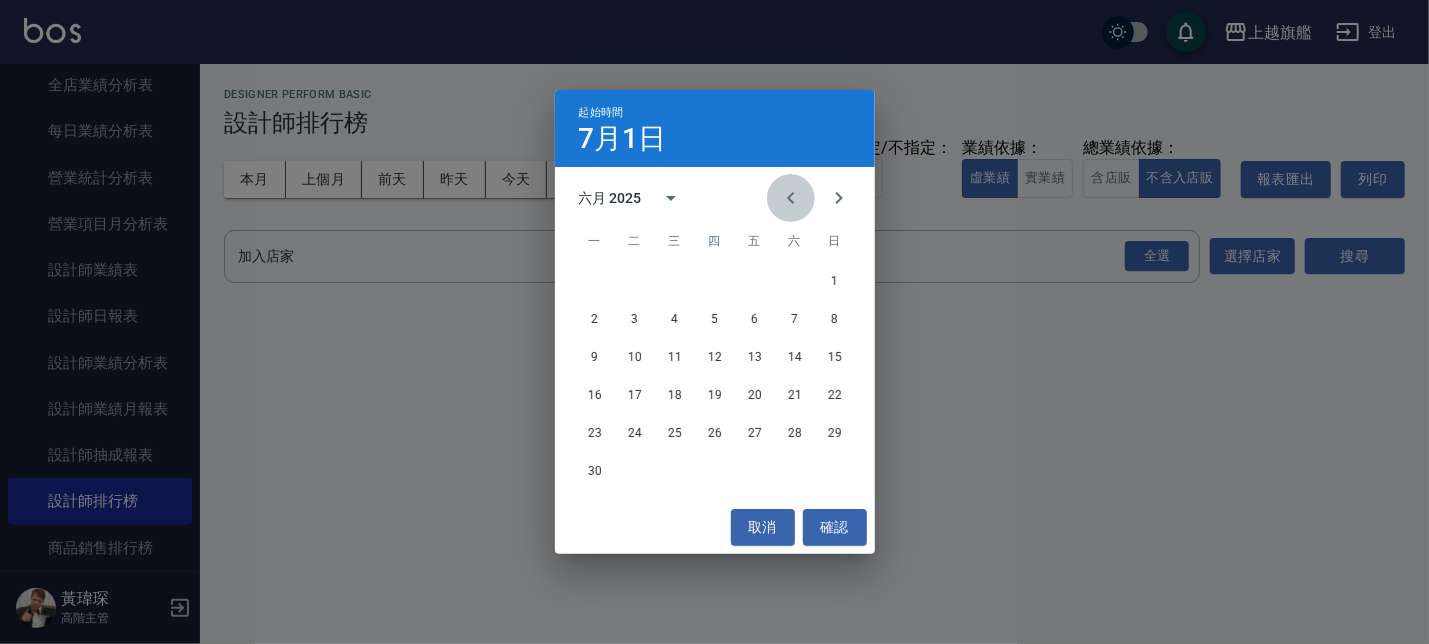 click 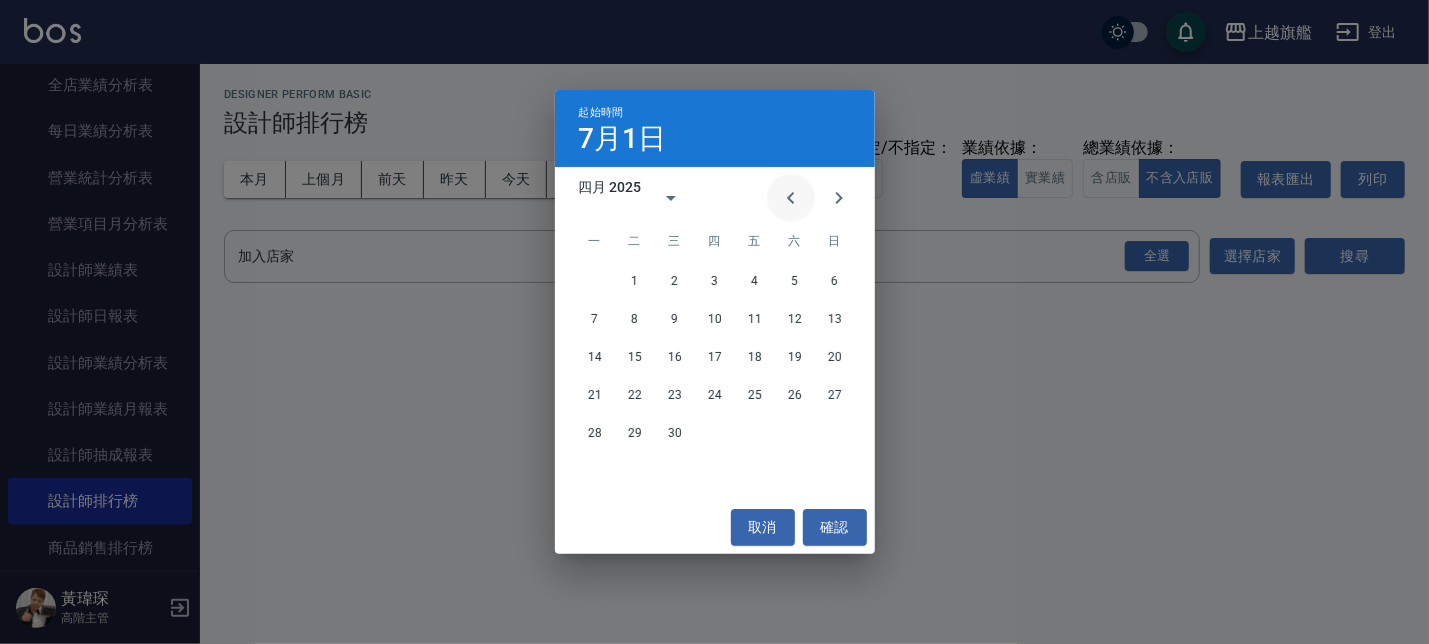 click 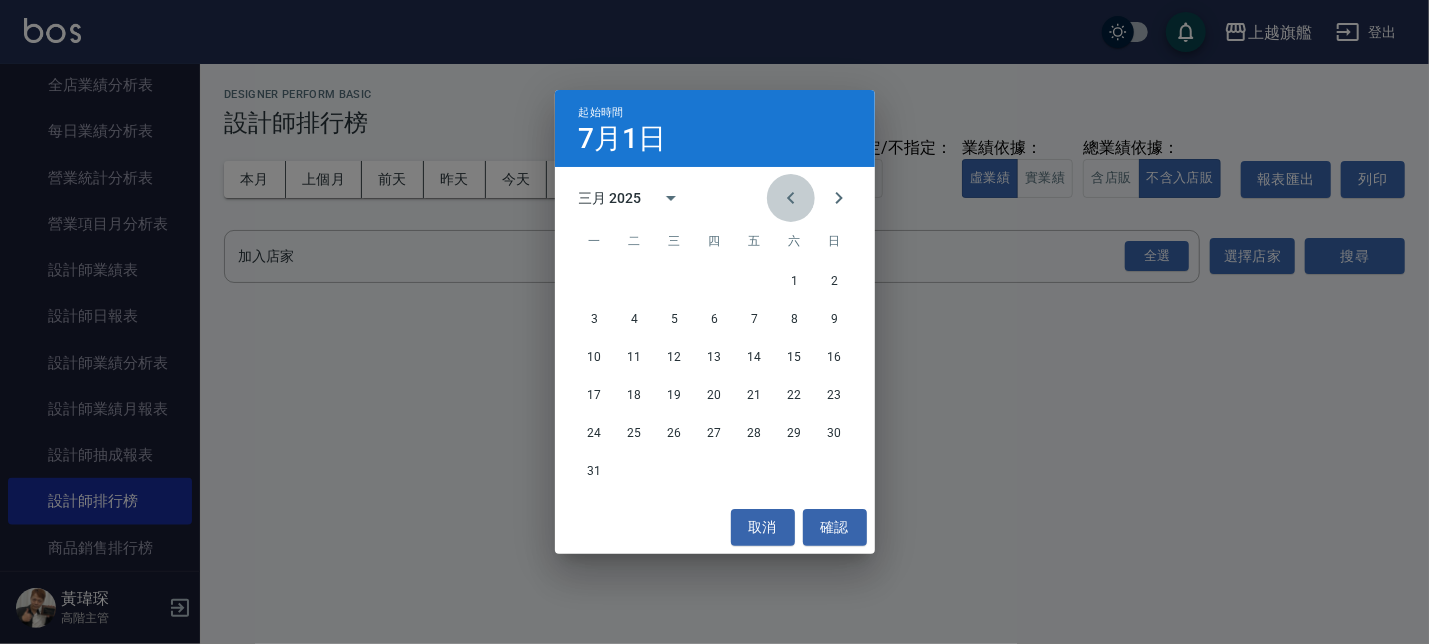 click 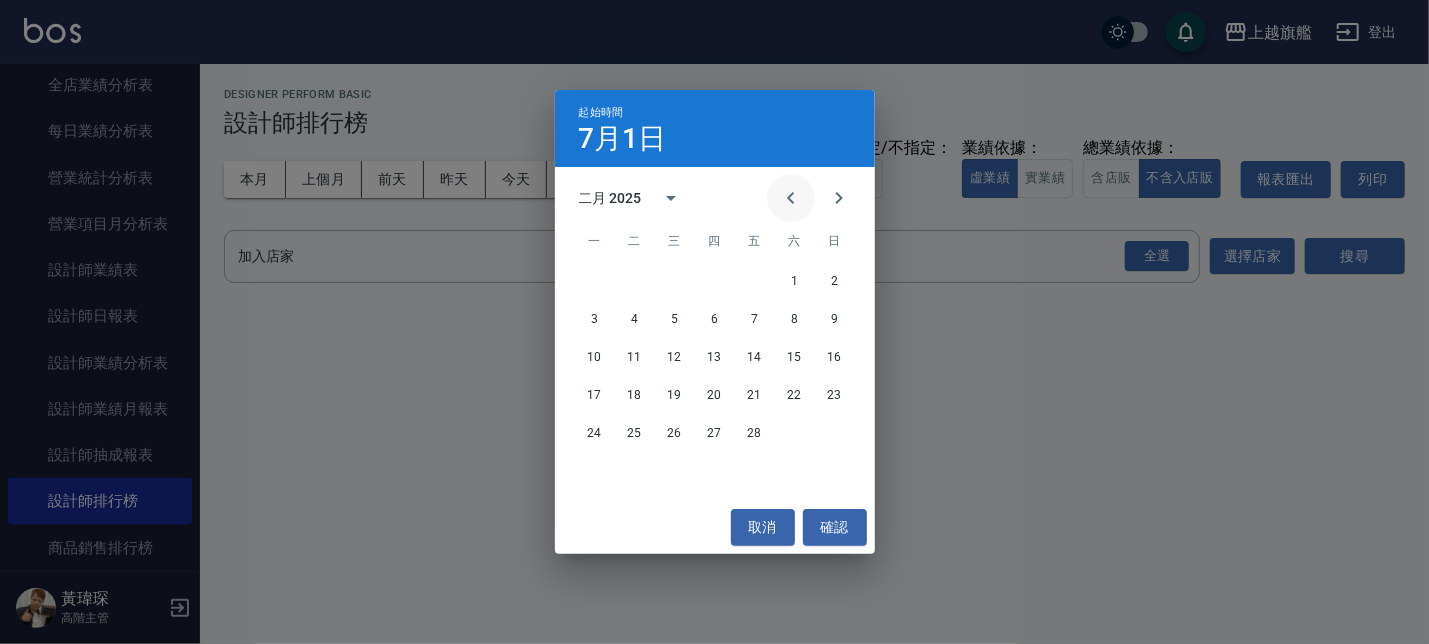 click 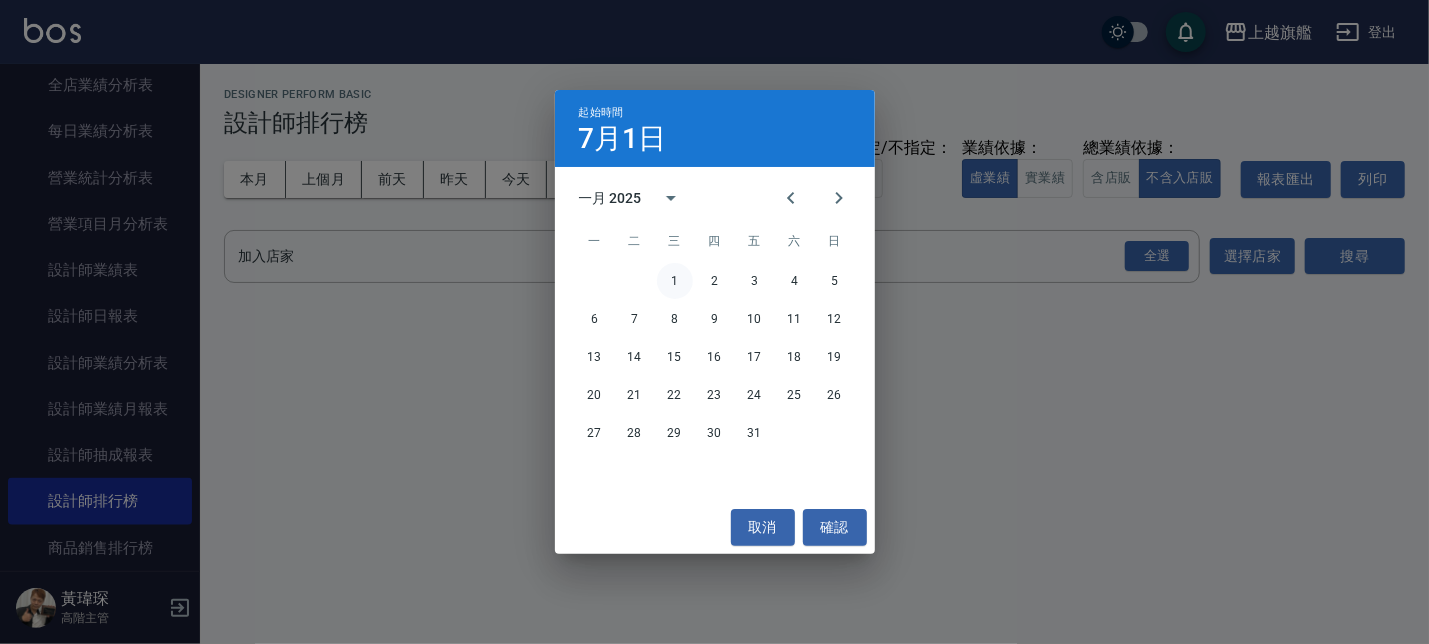 click on "1" at bounding box center (675, 281) 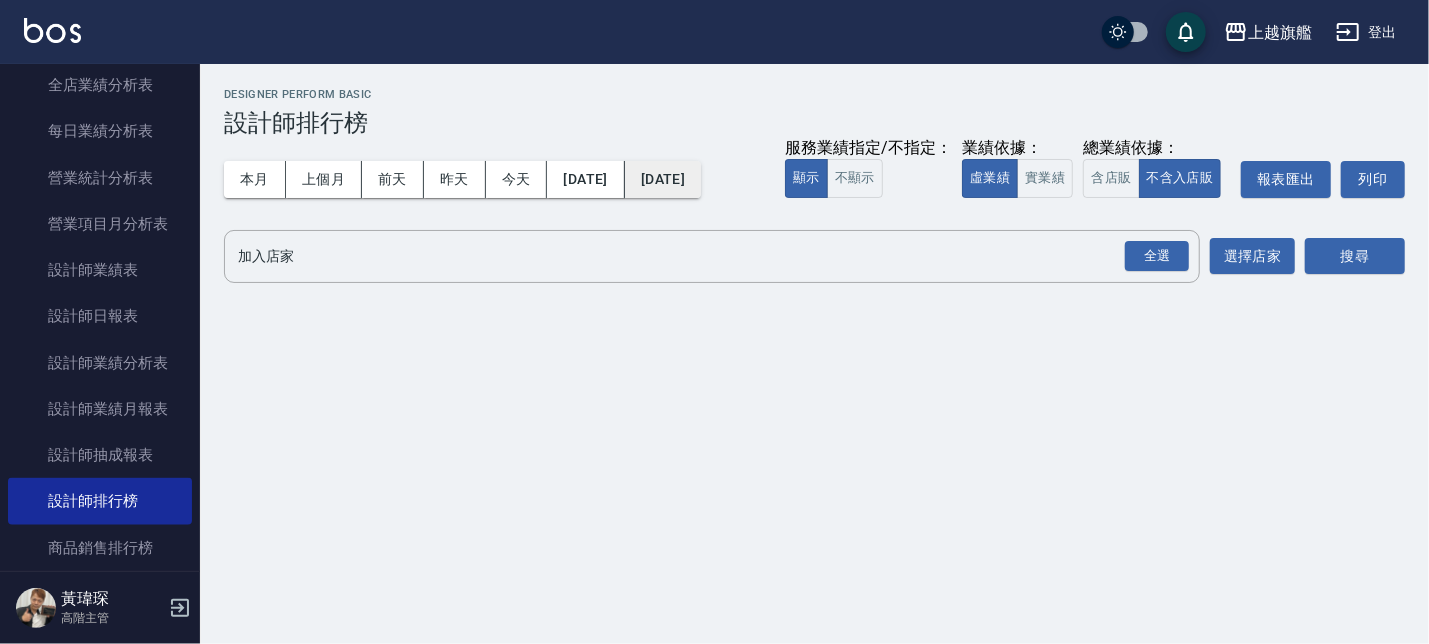 click on "[DATE]" at bounding box center [663, 179] 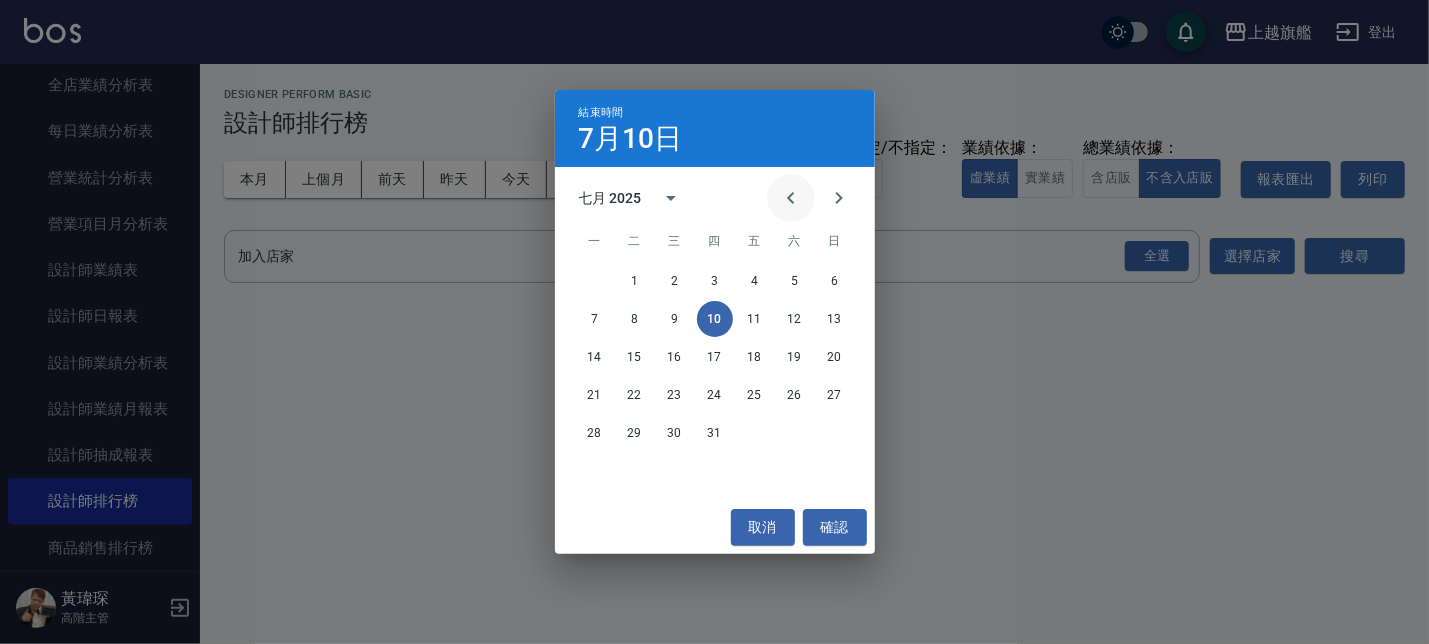 click 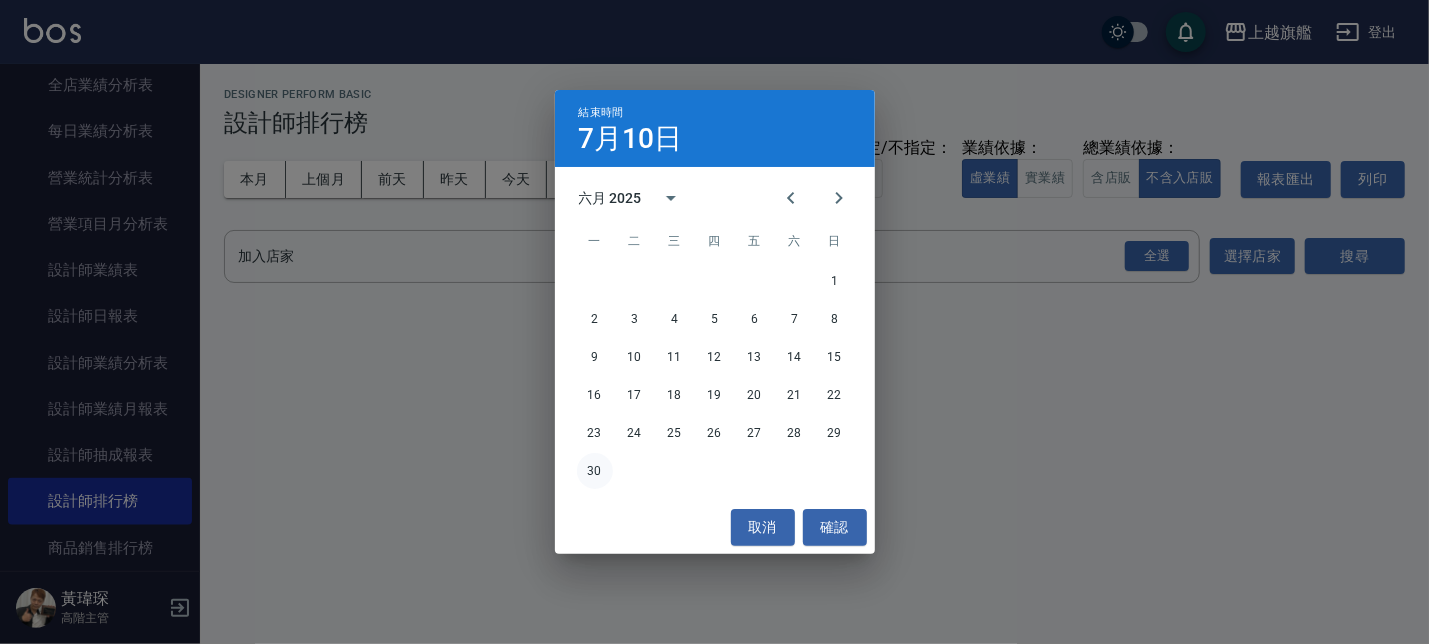 click on "30" at bounding box center (595, 471) 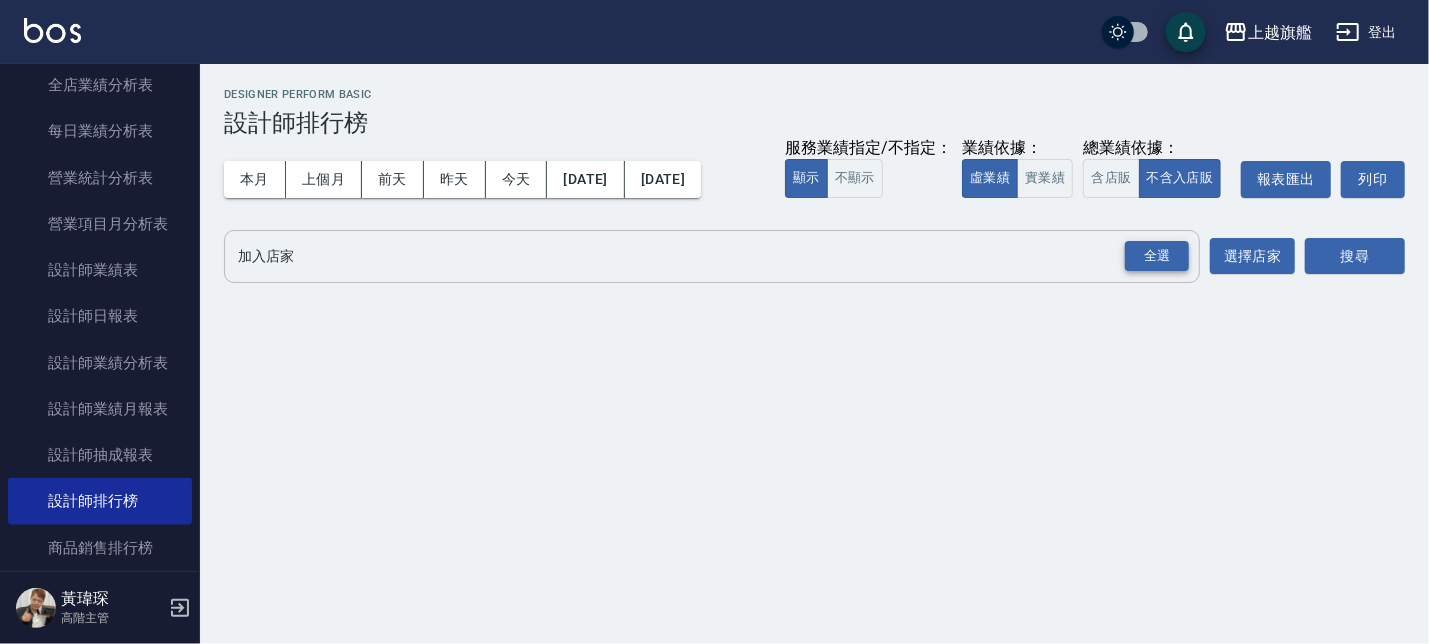 click on "全選" at bounding box center [1157, 256] 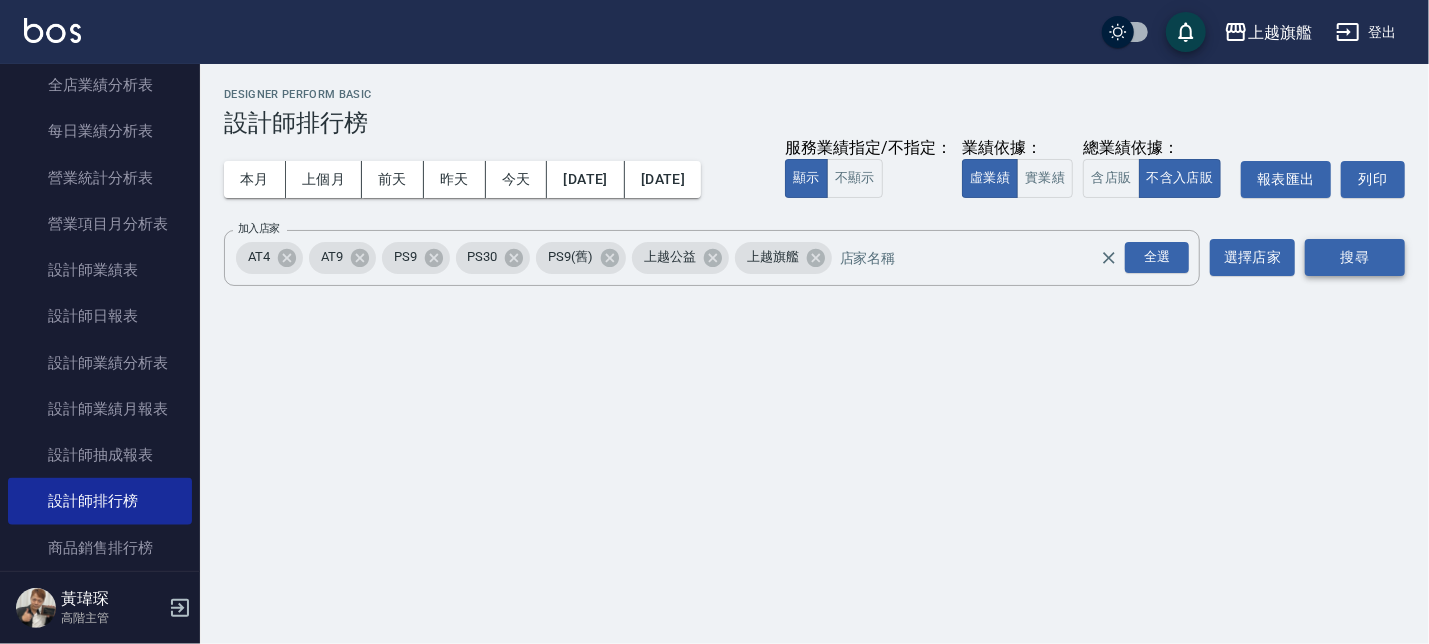 click on "搜尋" at bounding box center [1355, 257] 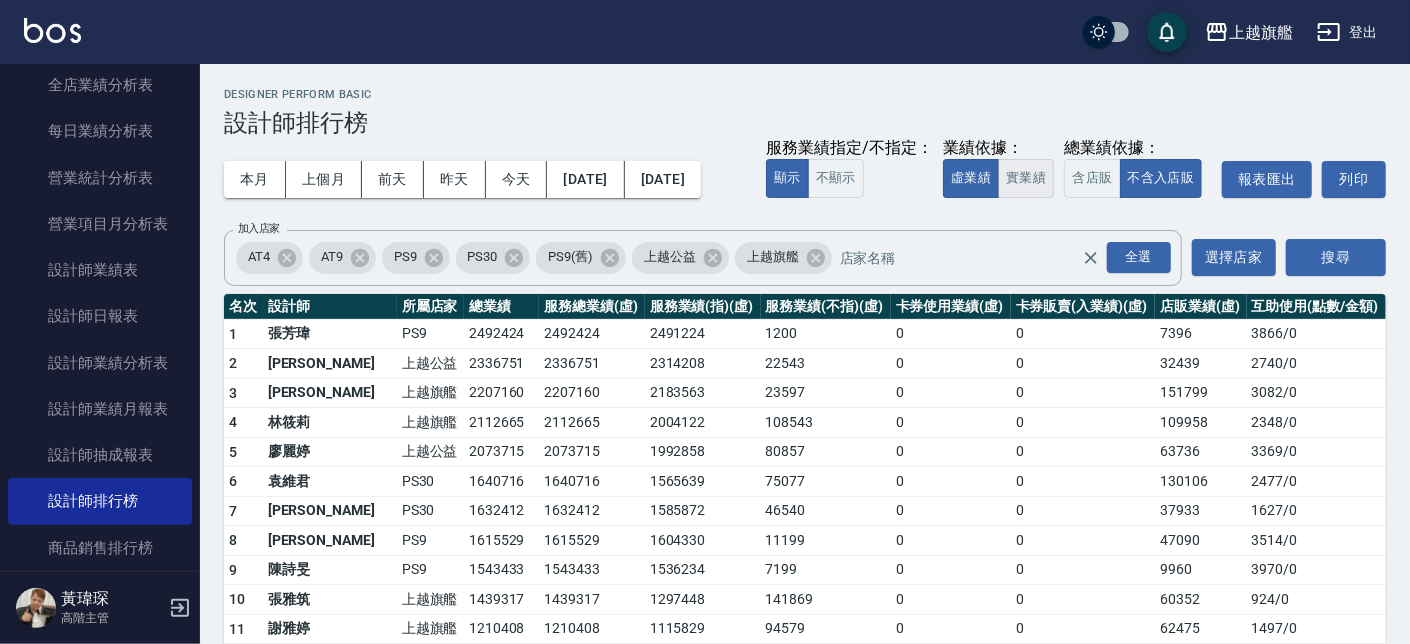 click on "實業績" at bounding box center [1026, 178] 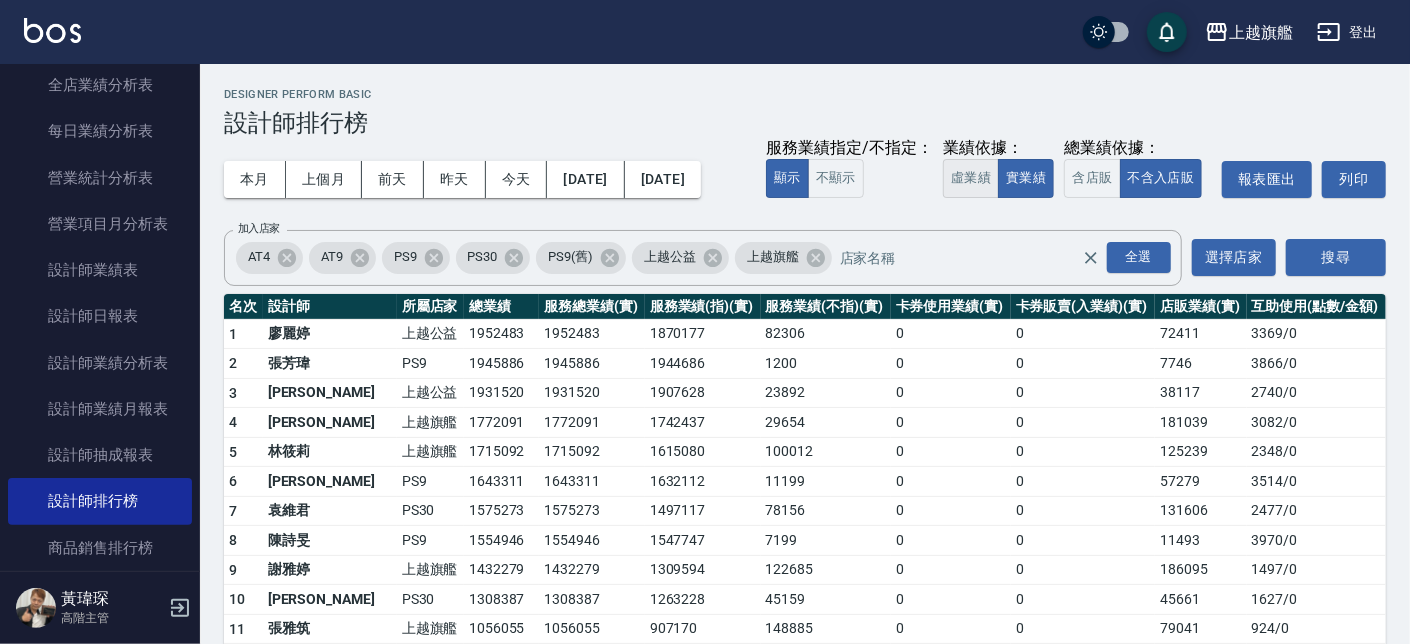 click on "虛業績" at bounding box center (971, 178) 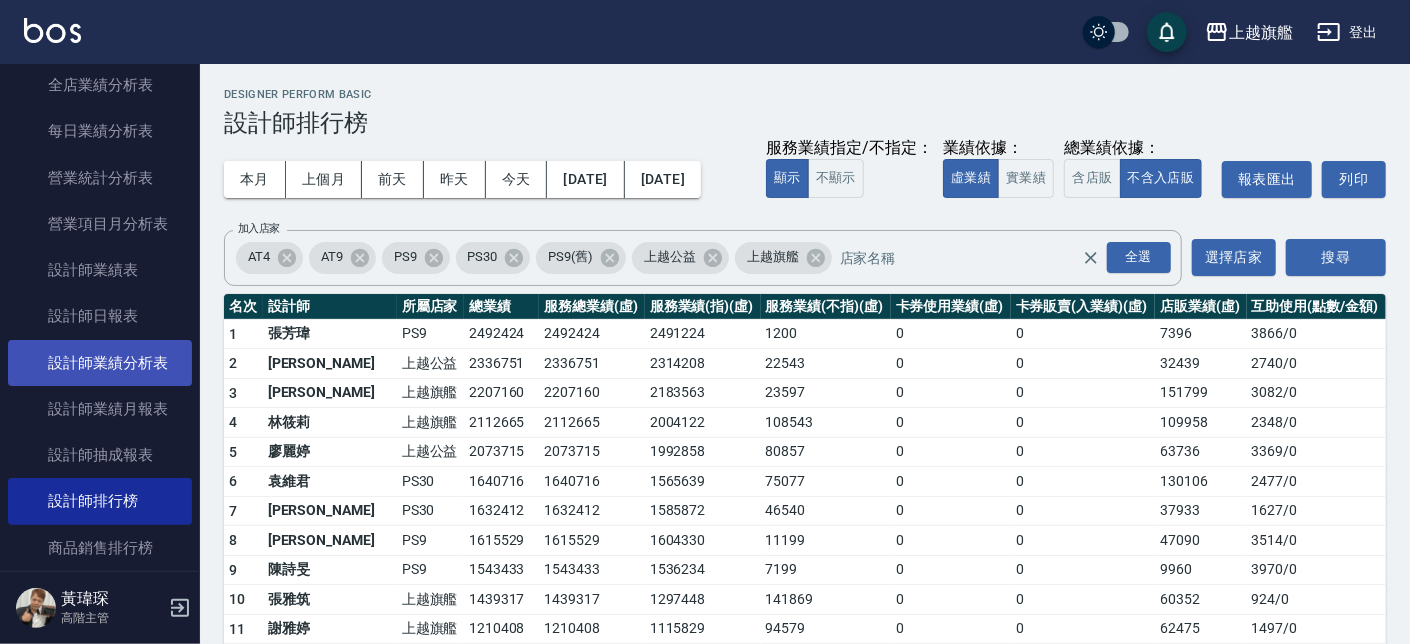 click on "設計師業績分析表" at bounding box center (100, 363) 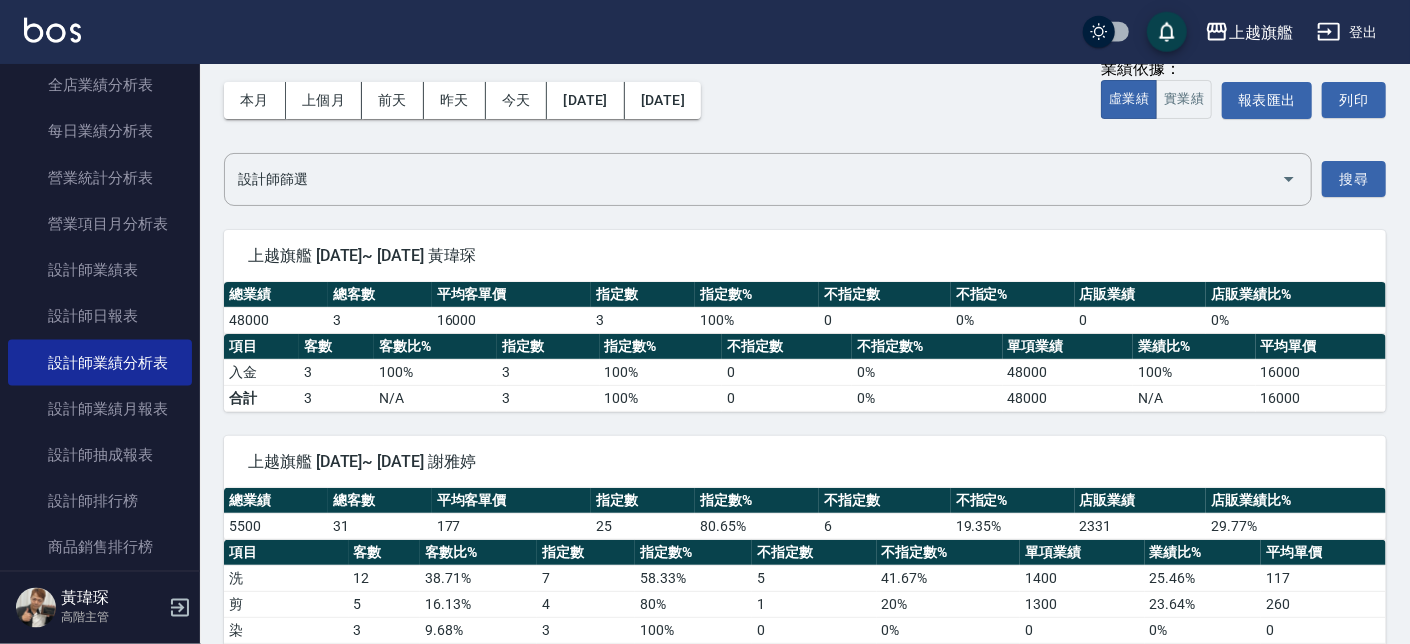 scroll, scrollTop: 0, scrollLeft: 0, axis: both 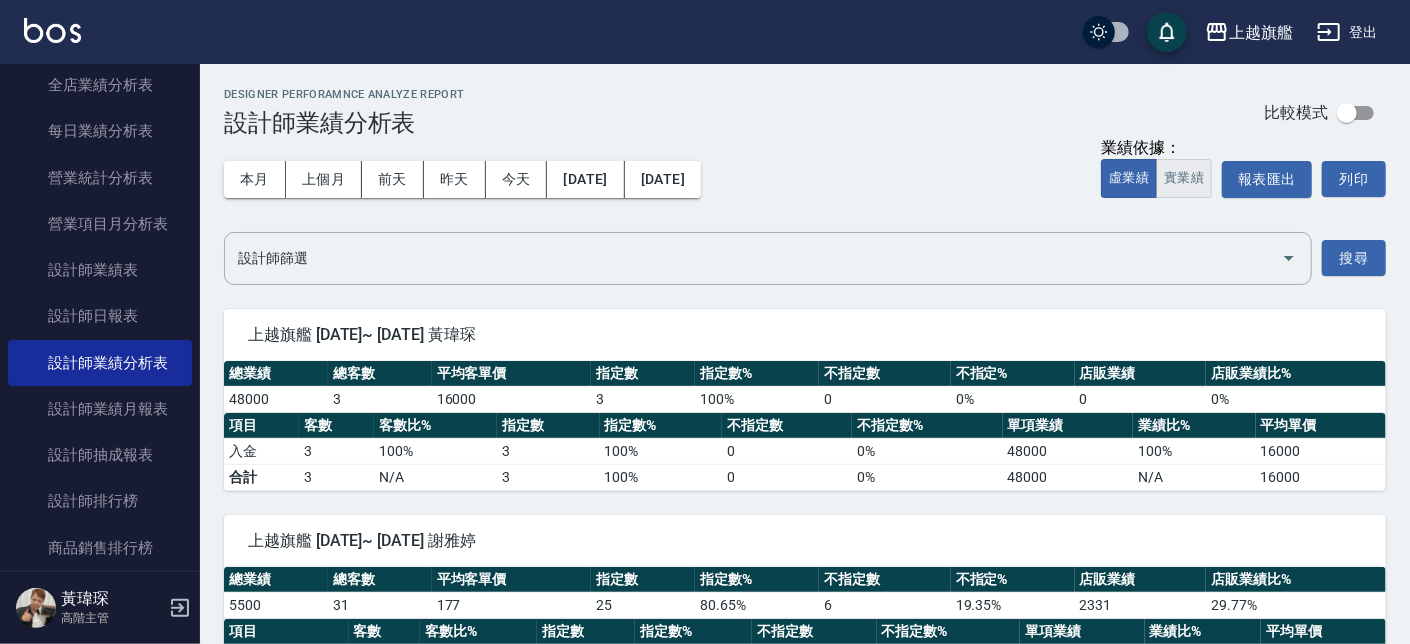click on "實業績" at bounding box center (1184, 178) 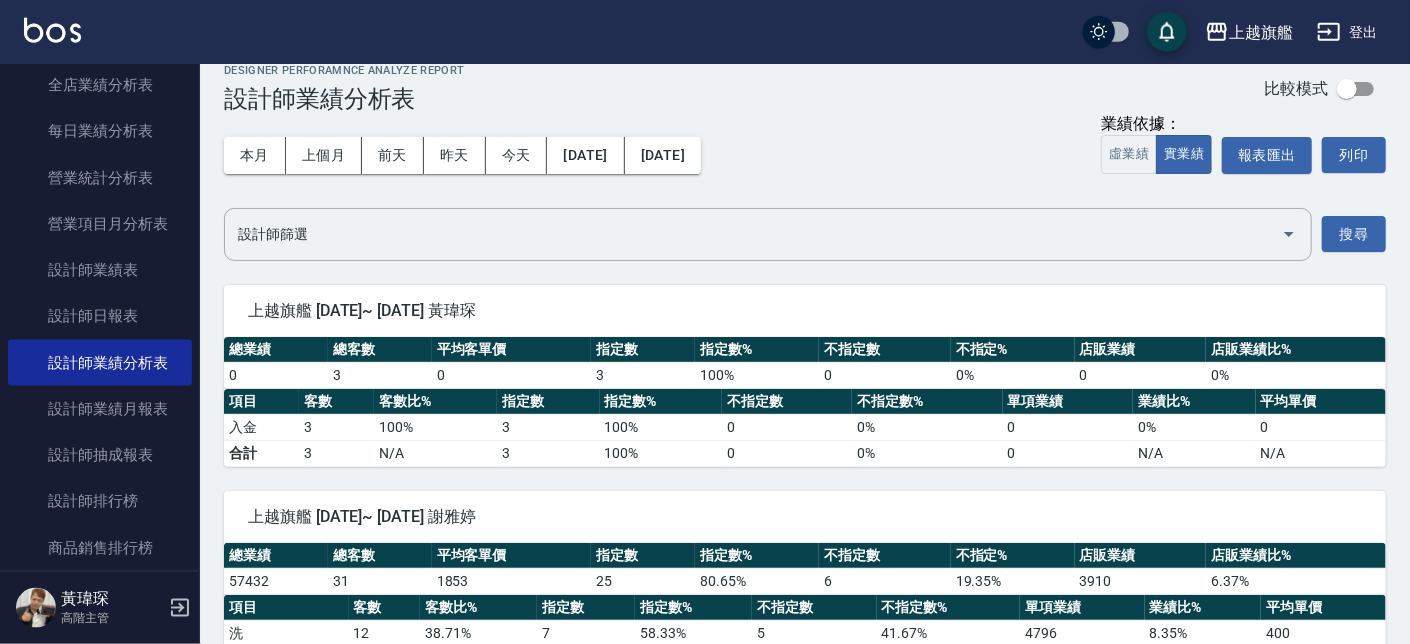 scroll, scrollTop: 0, scrollLeft: 0, axis: both 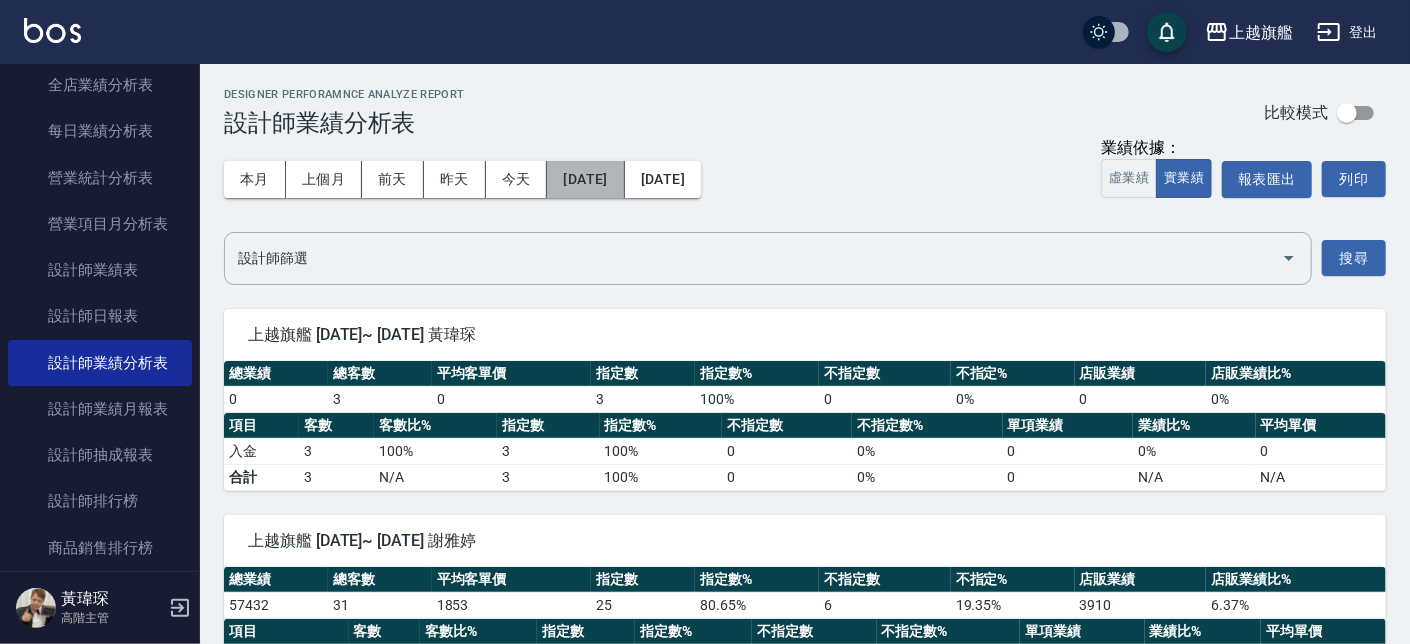 click on "[DATE]" at bounding box center (585, 179) 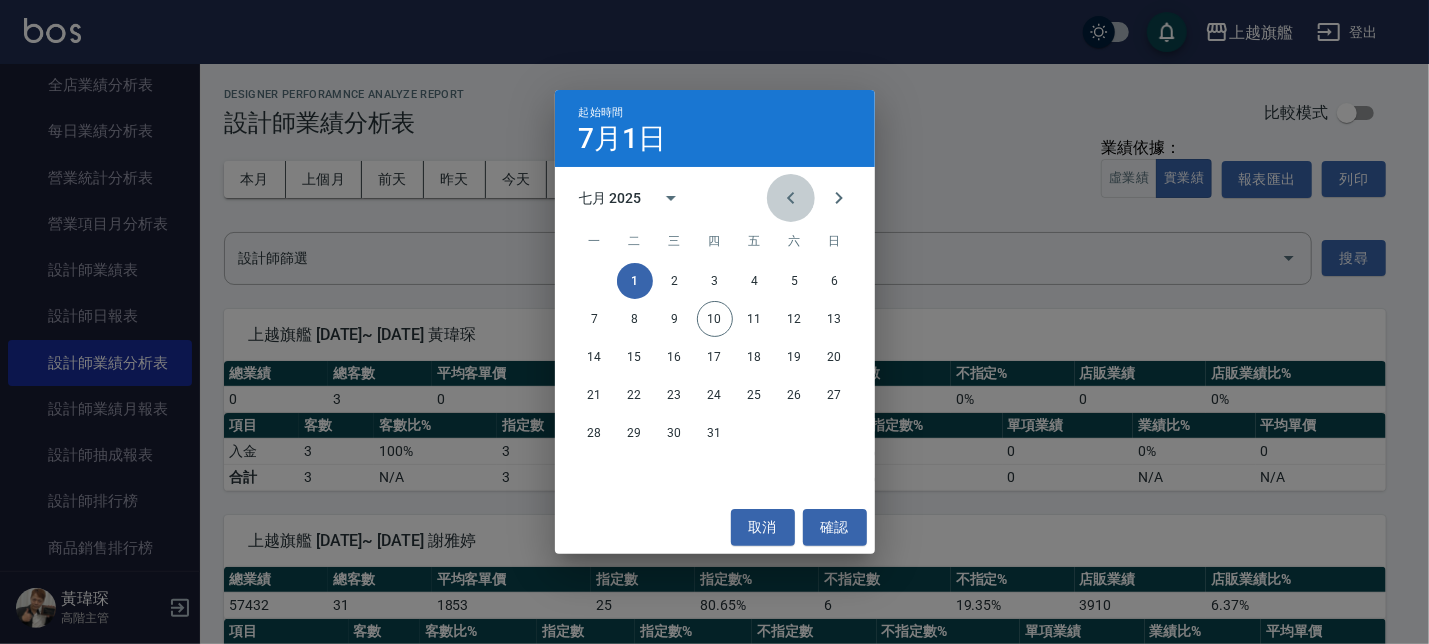 click 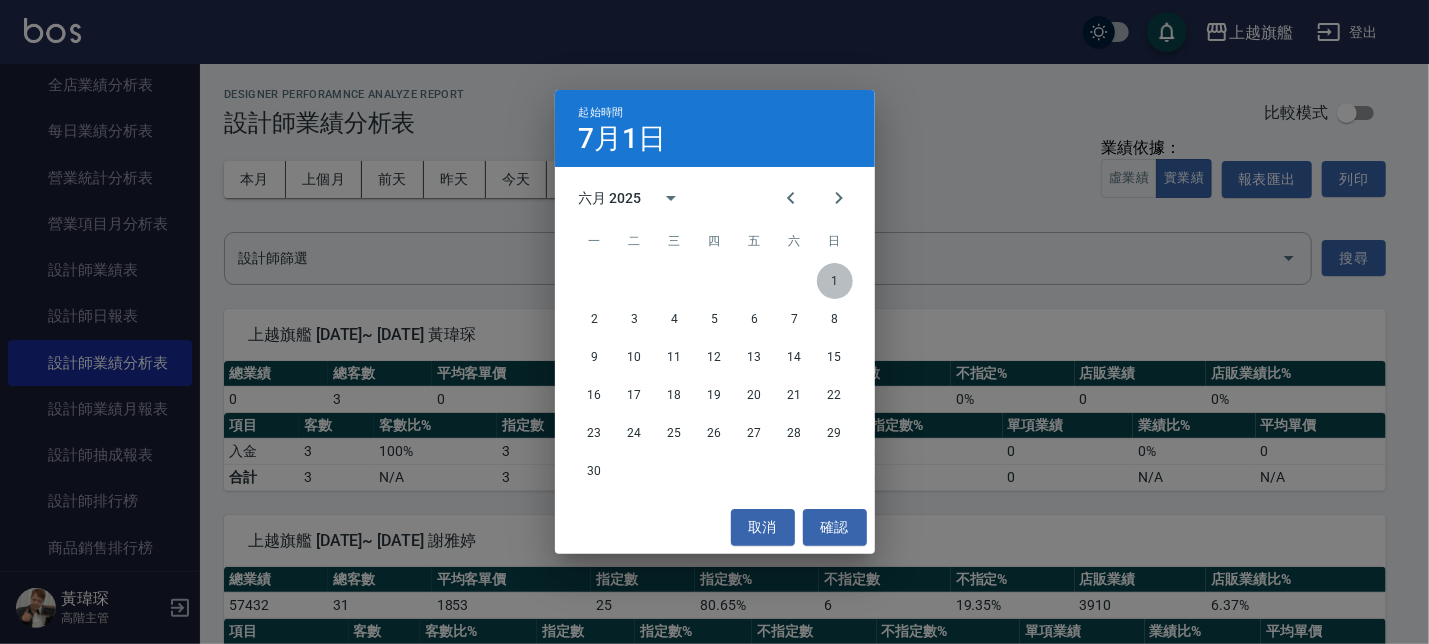 click on "1" at bounding box center [835, 281] 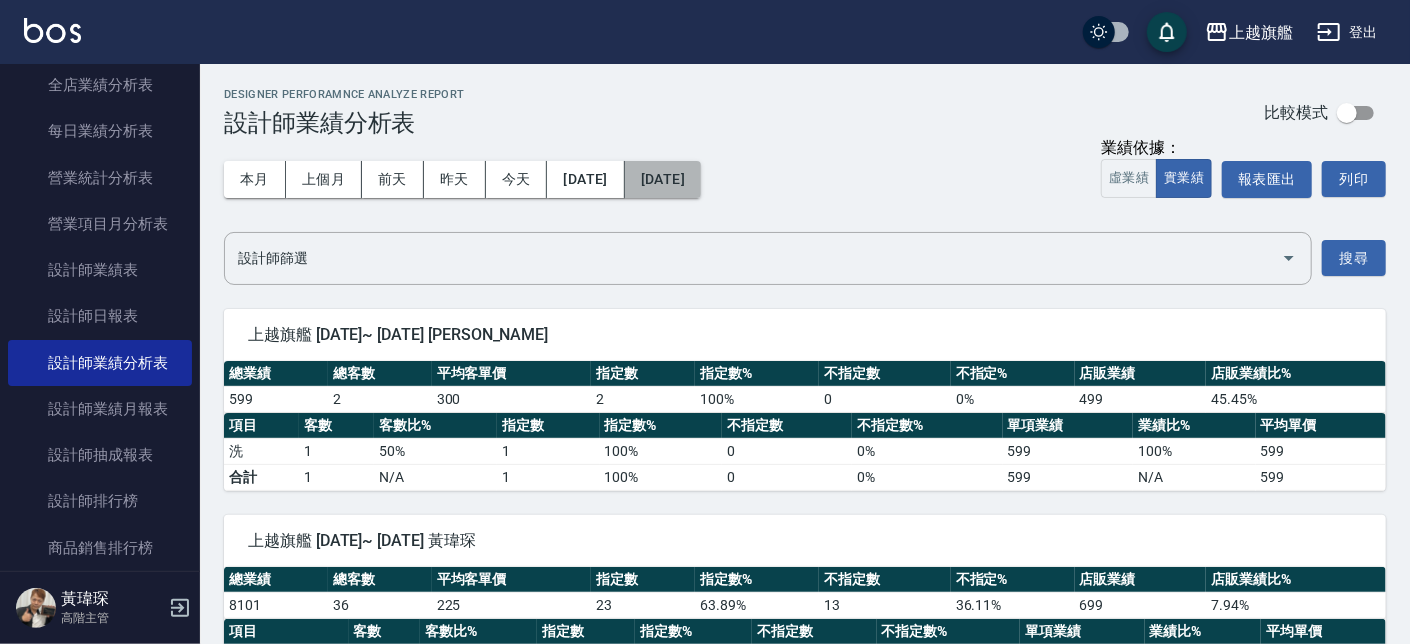 click on "[DATE]" at bounding box center (663, 179) 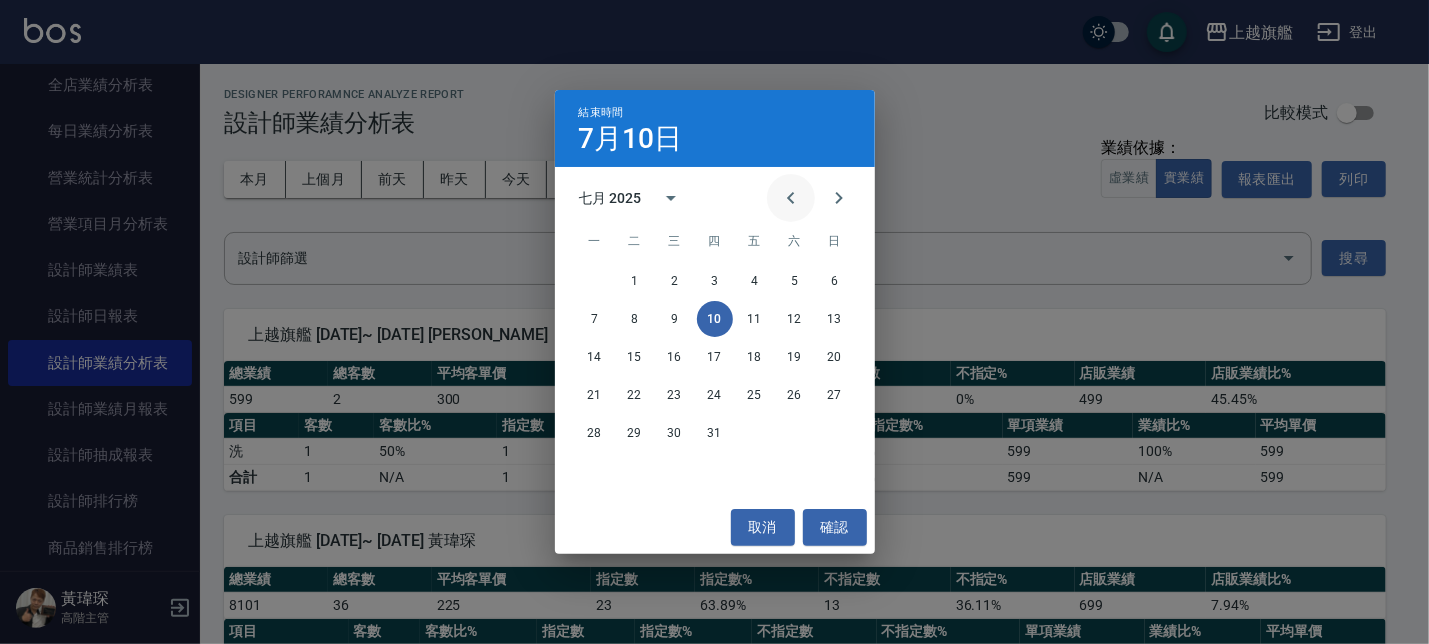 click 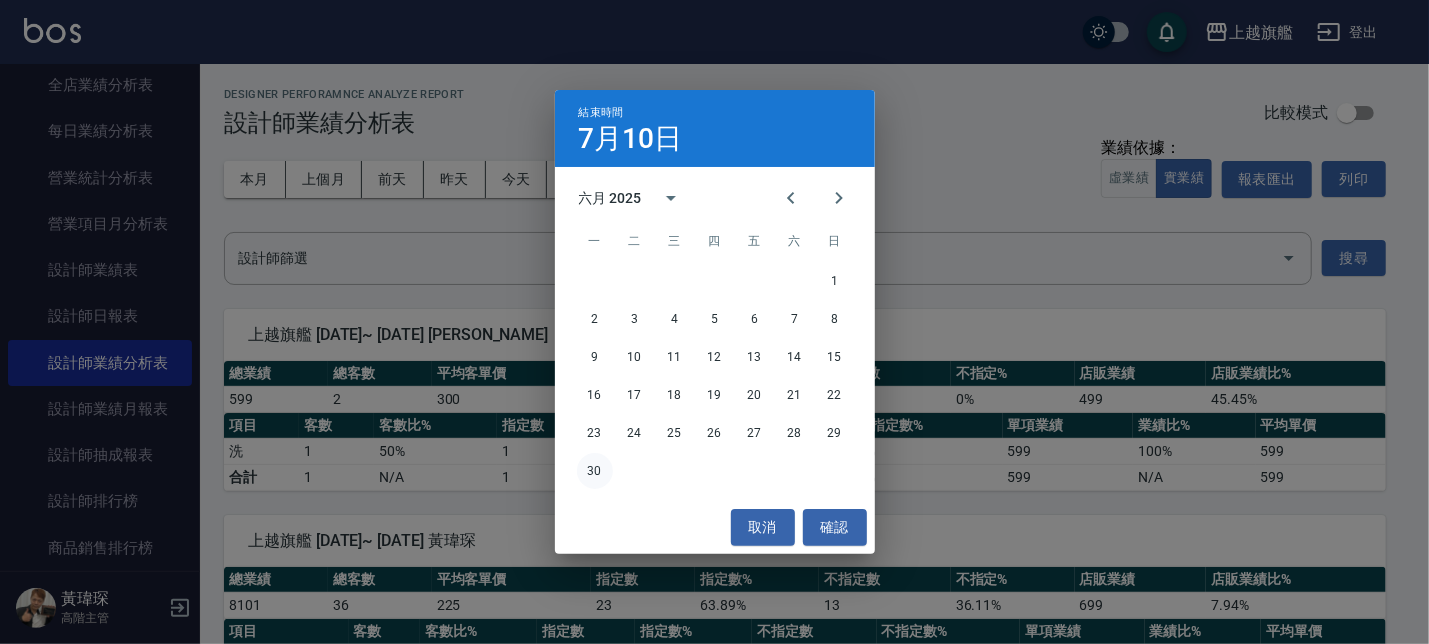 click on "30" at bounding box center [595, 471] 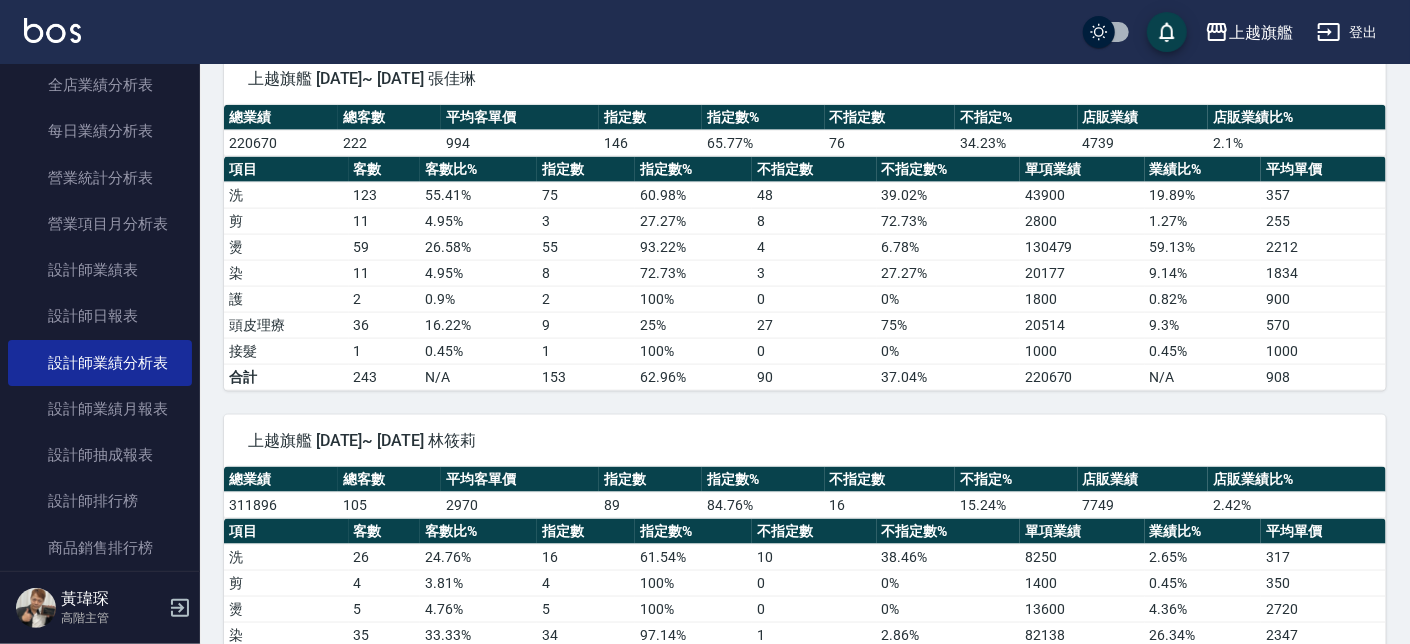 scroll, scrollTop: 1025, scrollLeft: 0, axis: vertical 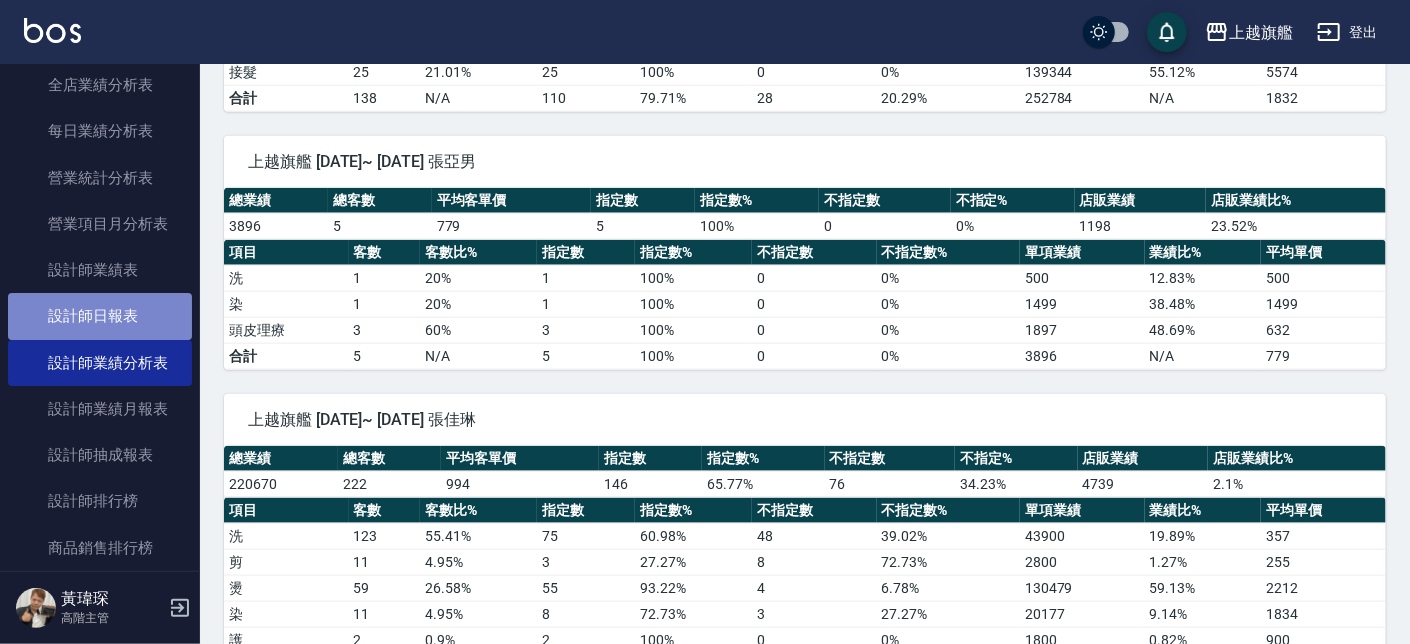 click on "設計師日報表" at bounding box center (100, 316) 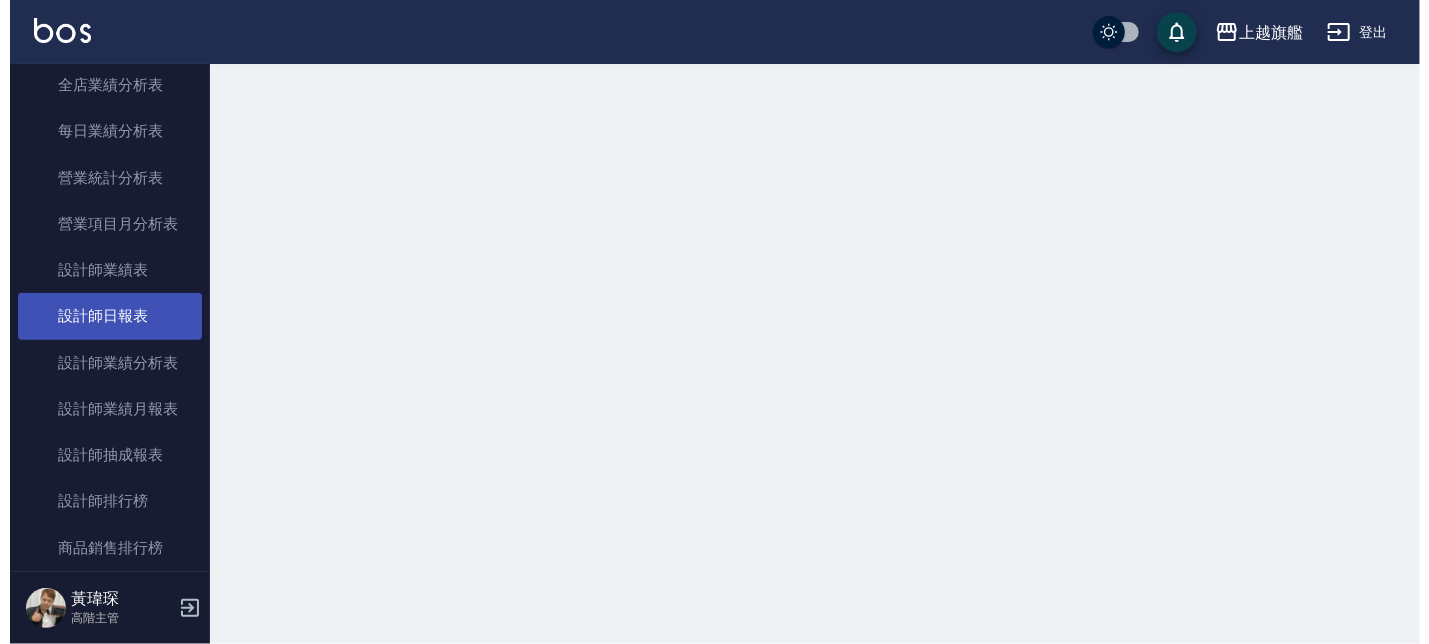 scroll, scrollTop: 0, scrollLeft: 0, axis: both 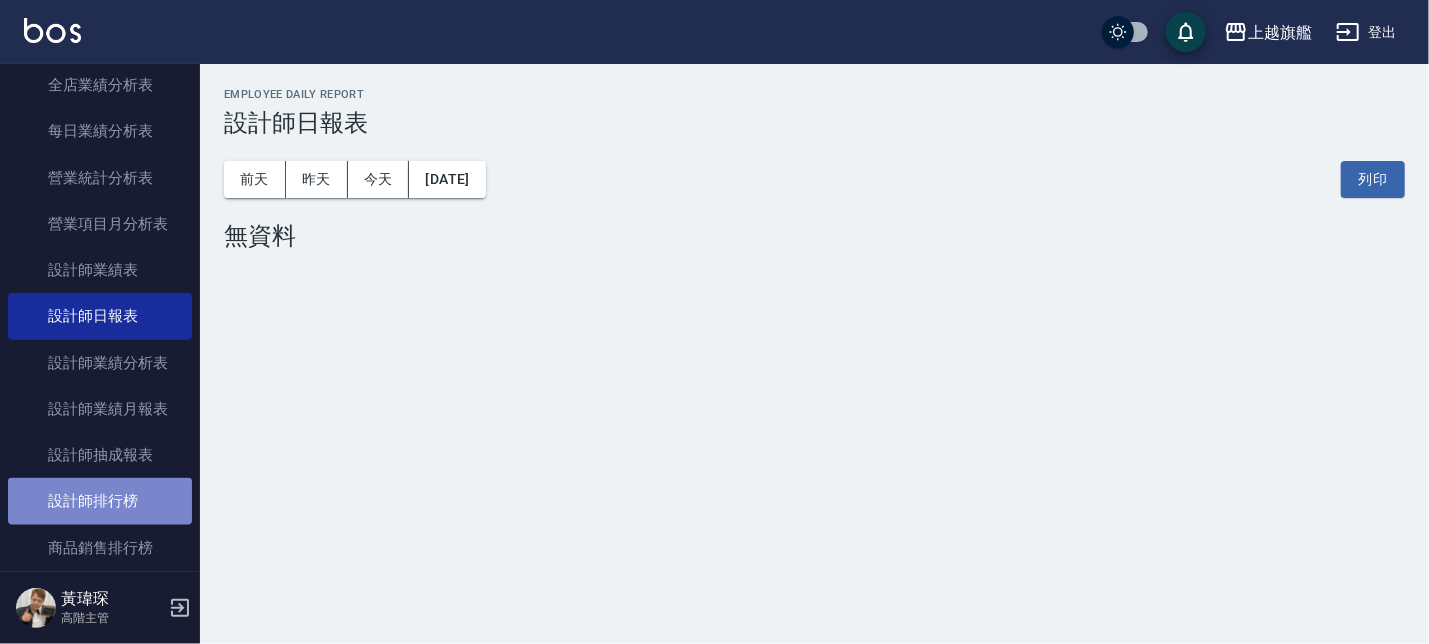 click on "設計師排行榜" at bounding box center [100, 501] 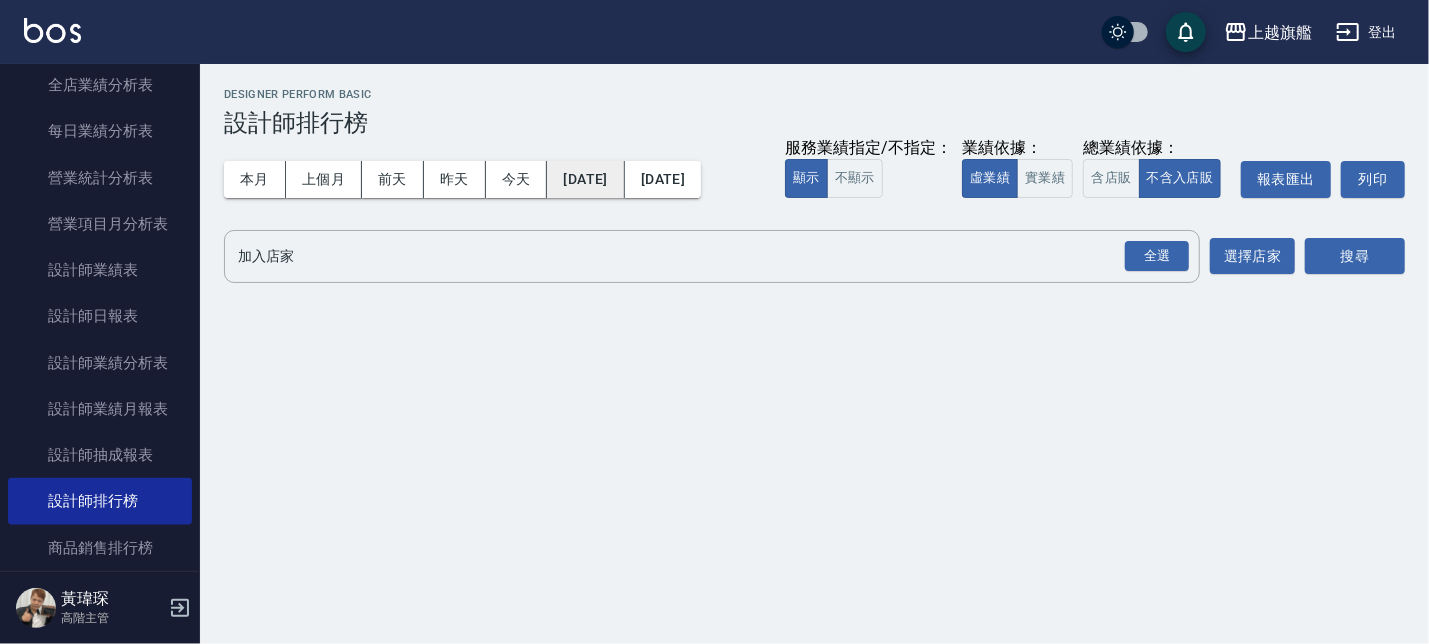 click on "[DATE]" at bounding box center [585, 179] 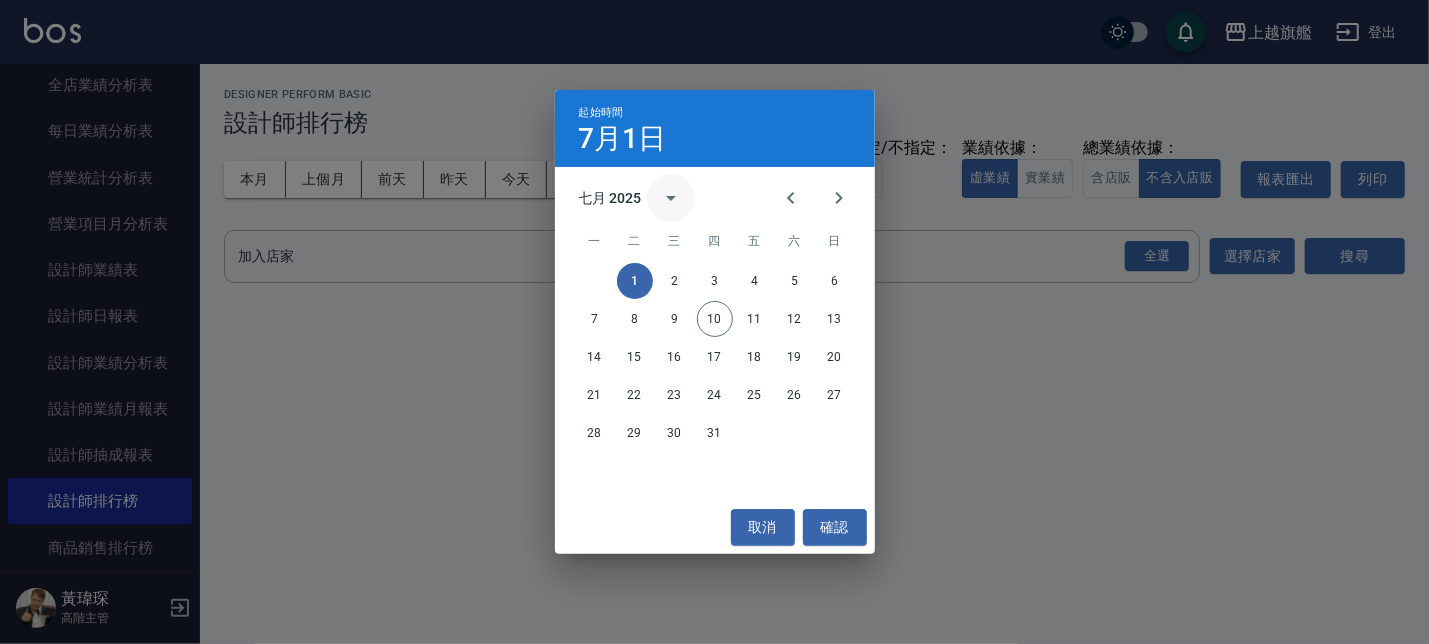 click 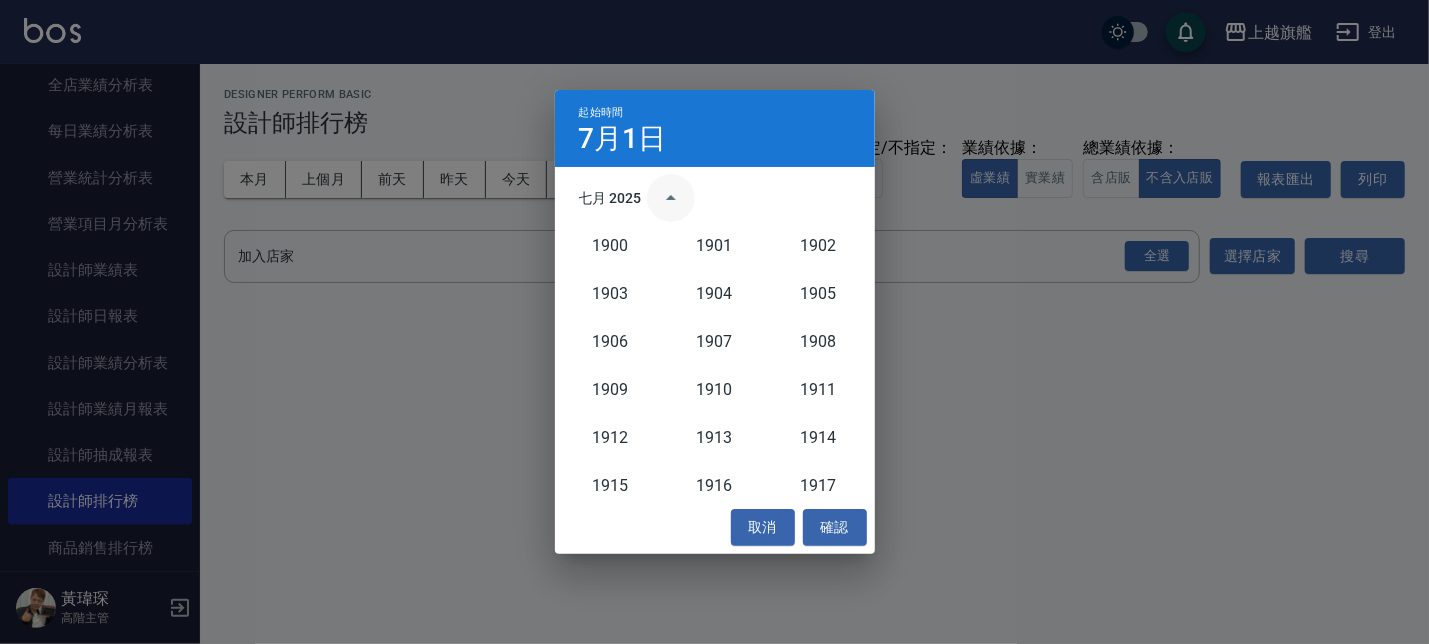 scroll, scrollTop: 1852, scrollLeft: 0, axis: vertical 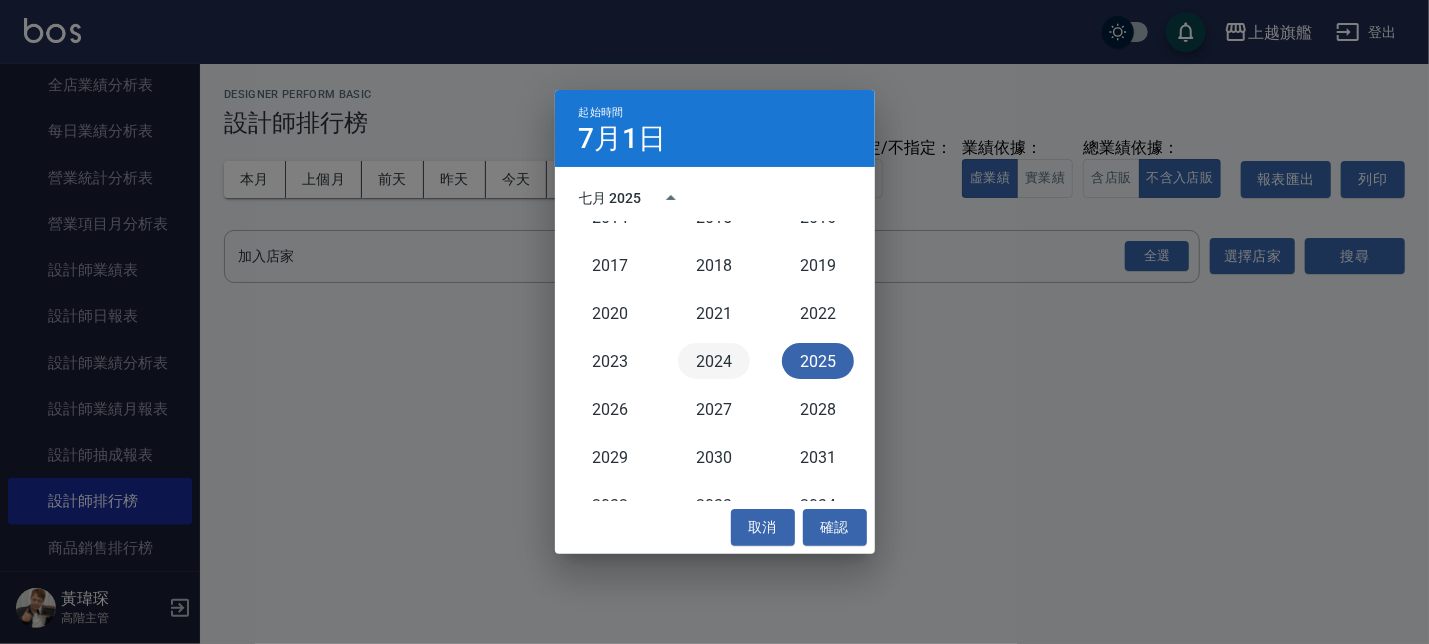 click on "2024" at bounding box center [714, 361] 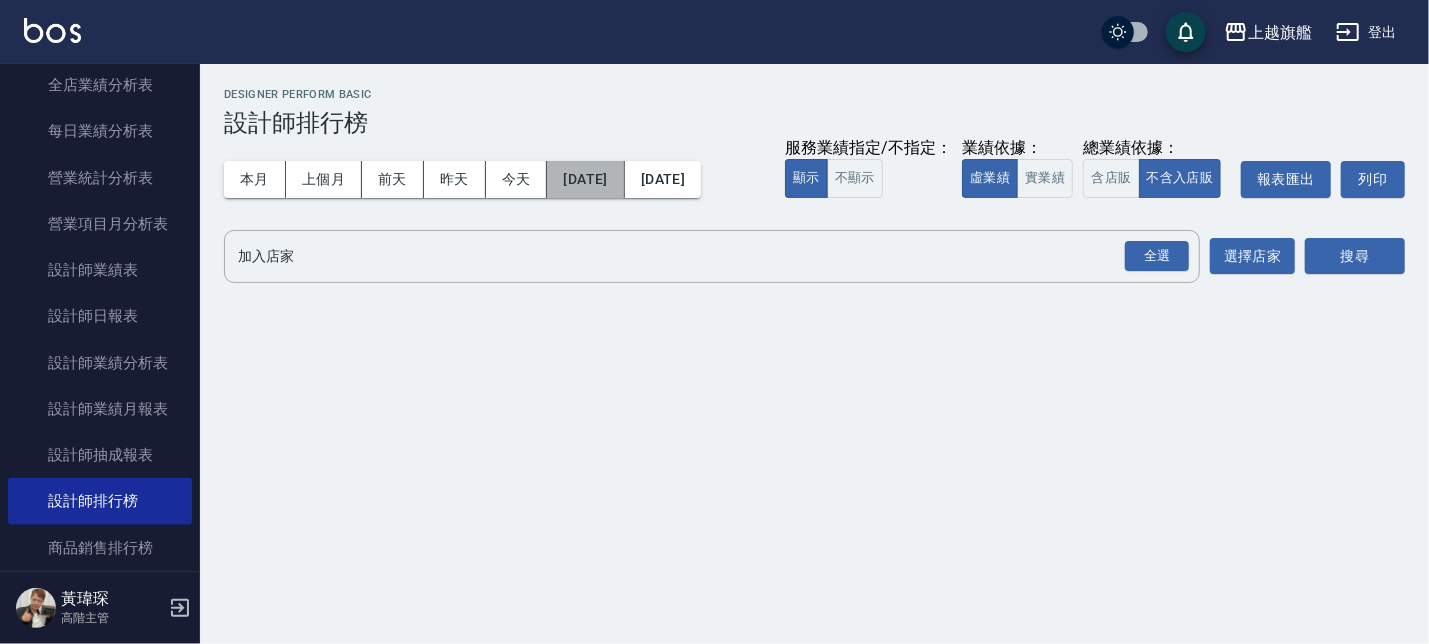 click on "[DATE]" at bounding box center [585, 179] 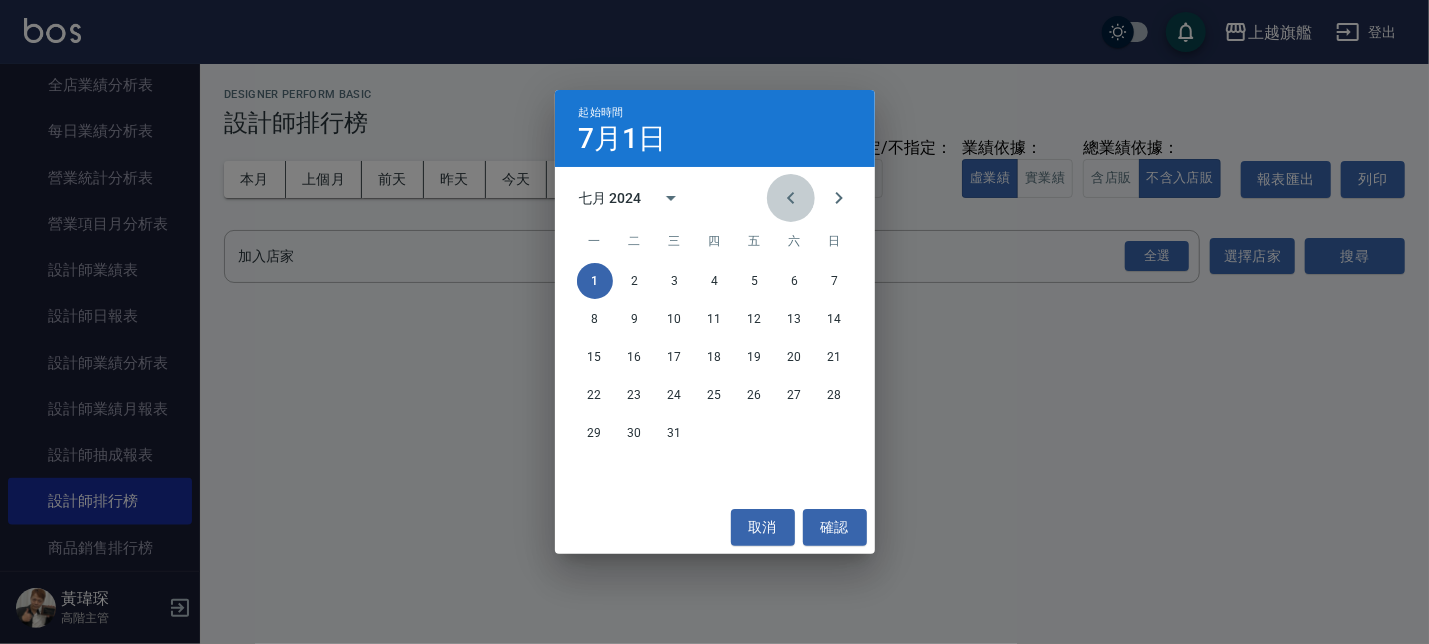 click 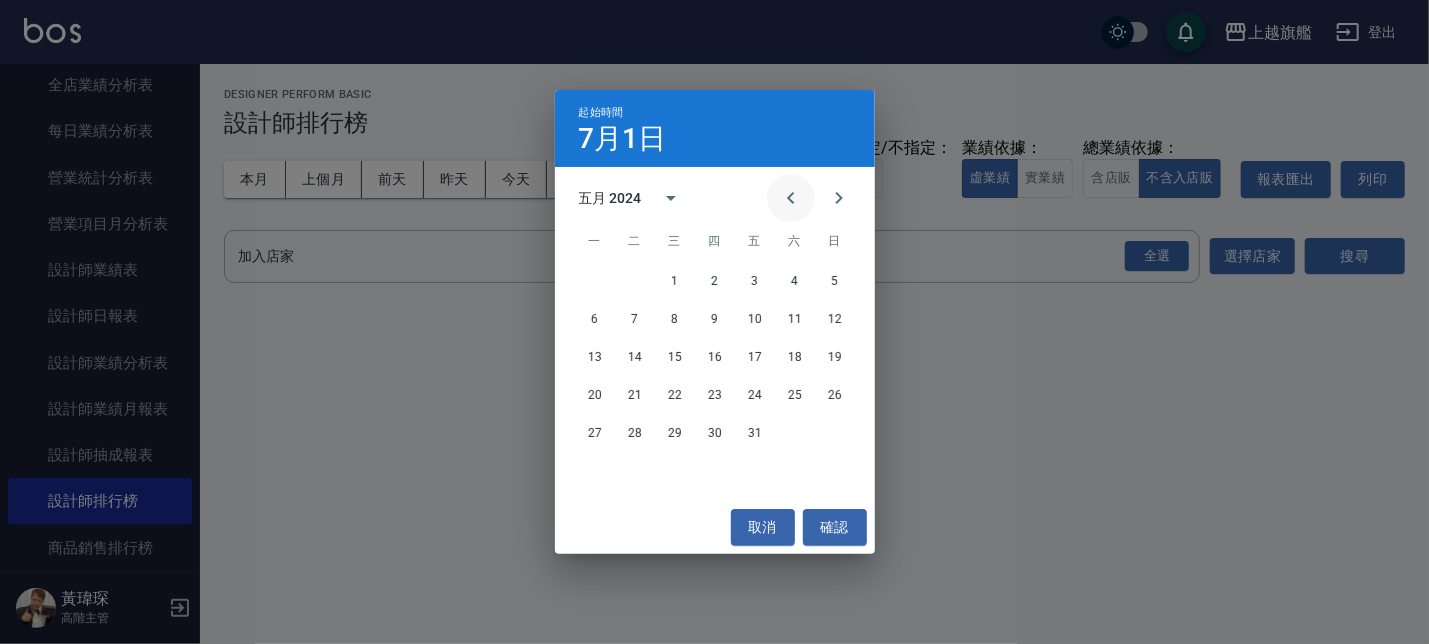 click 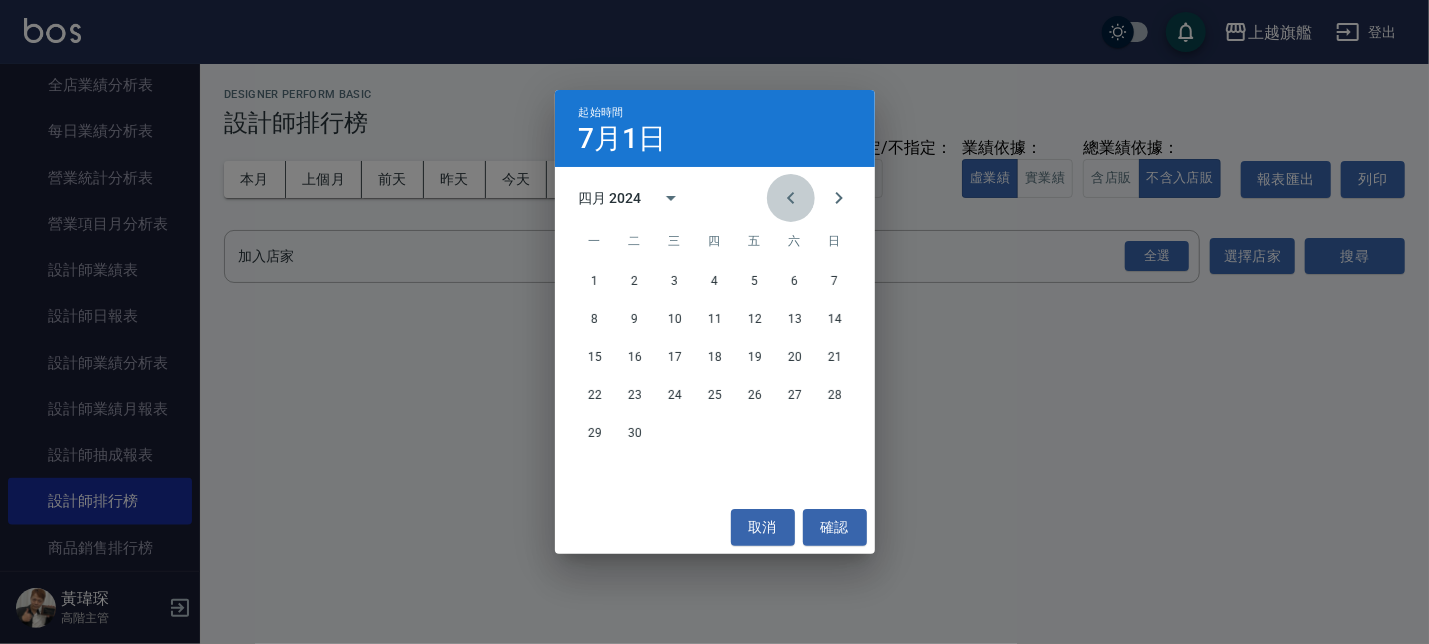 click 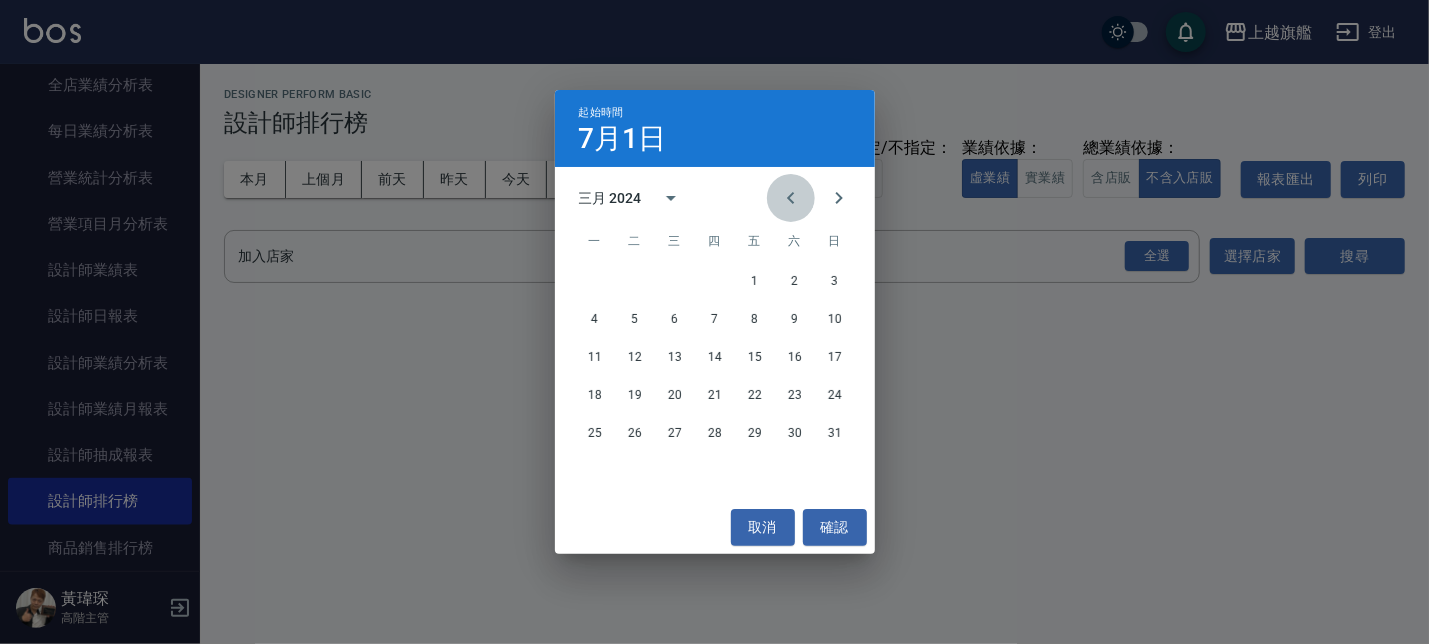click 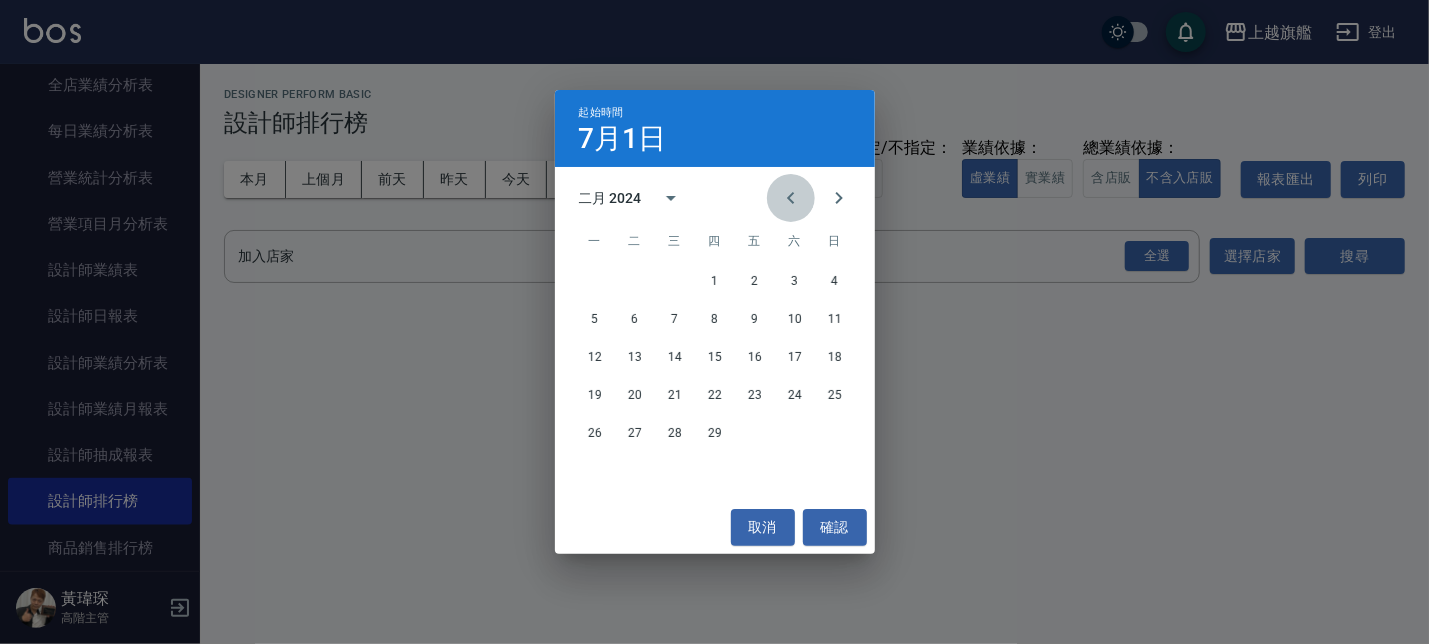 click 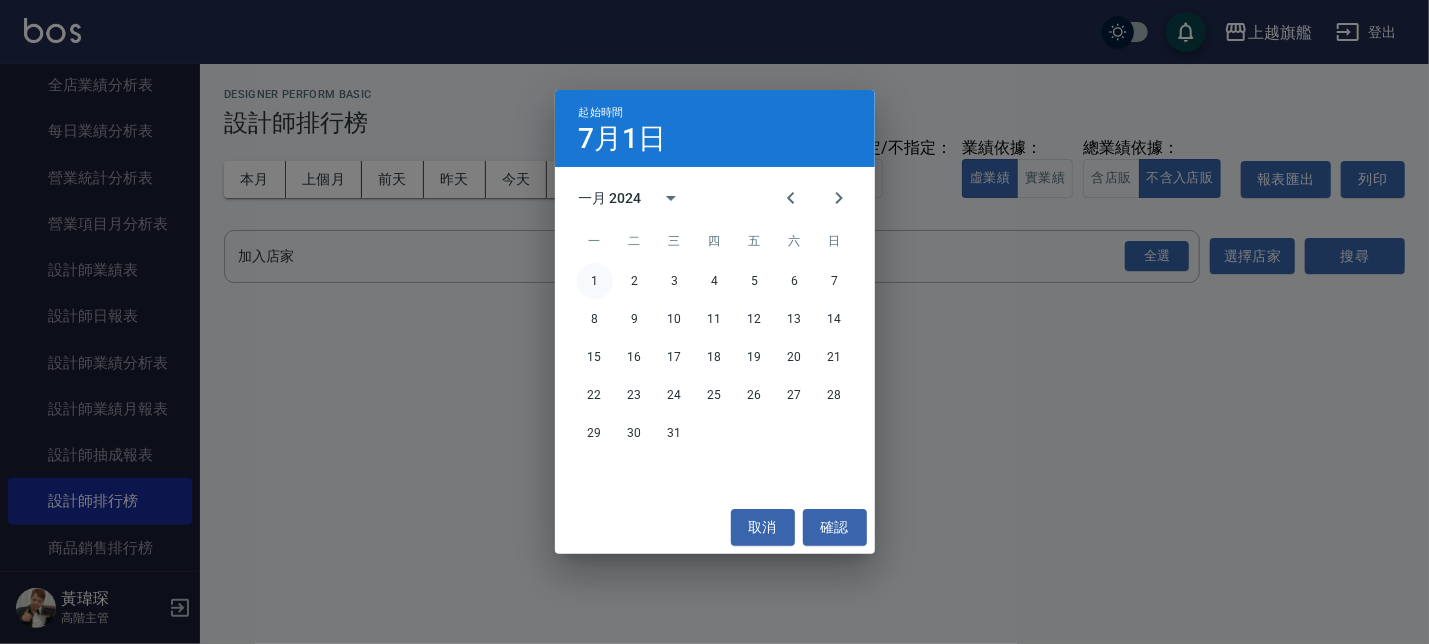 click on "1" at bounding box center (595, 281) 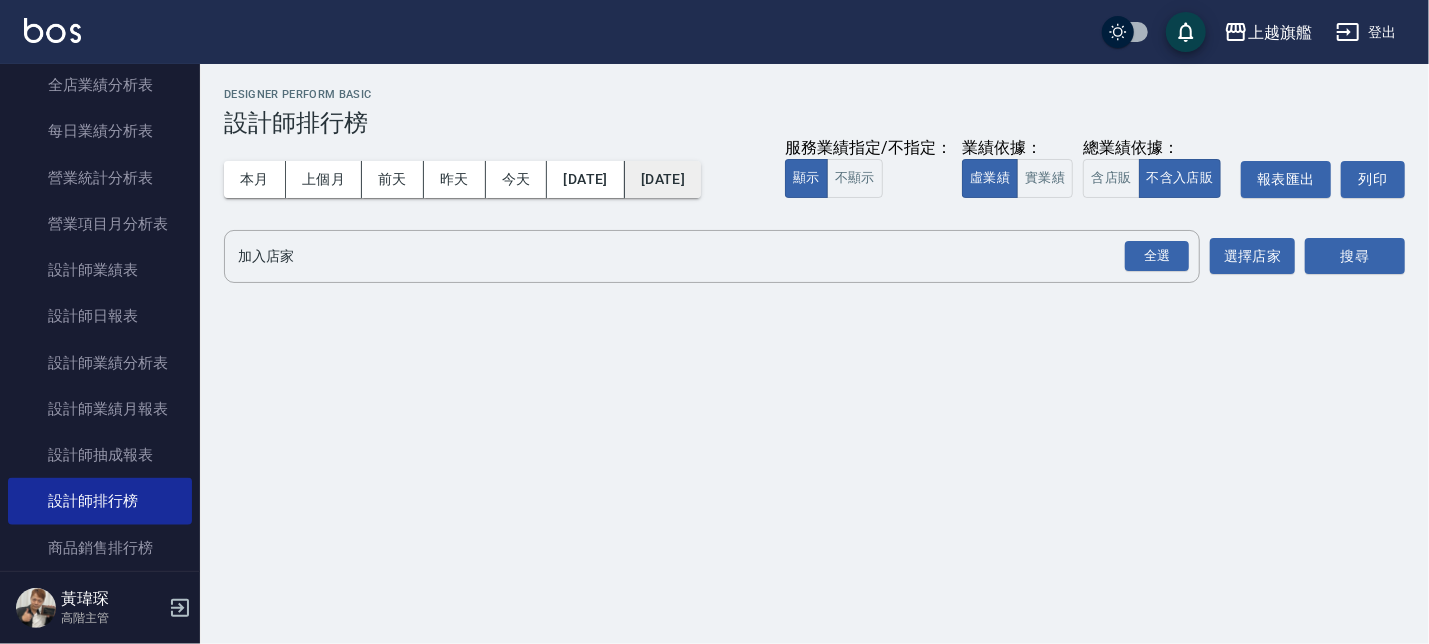 click on "[DATE]" at bounding box center (663, 179) 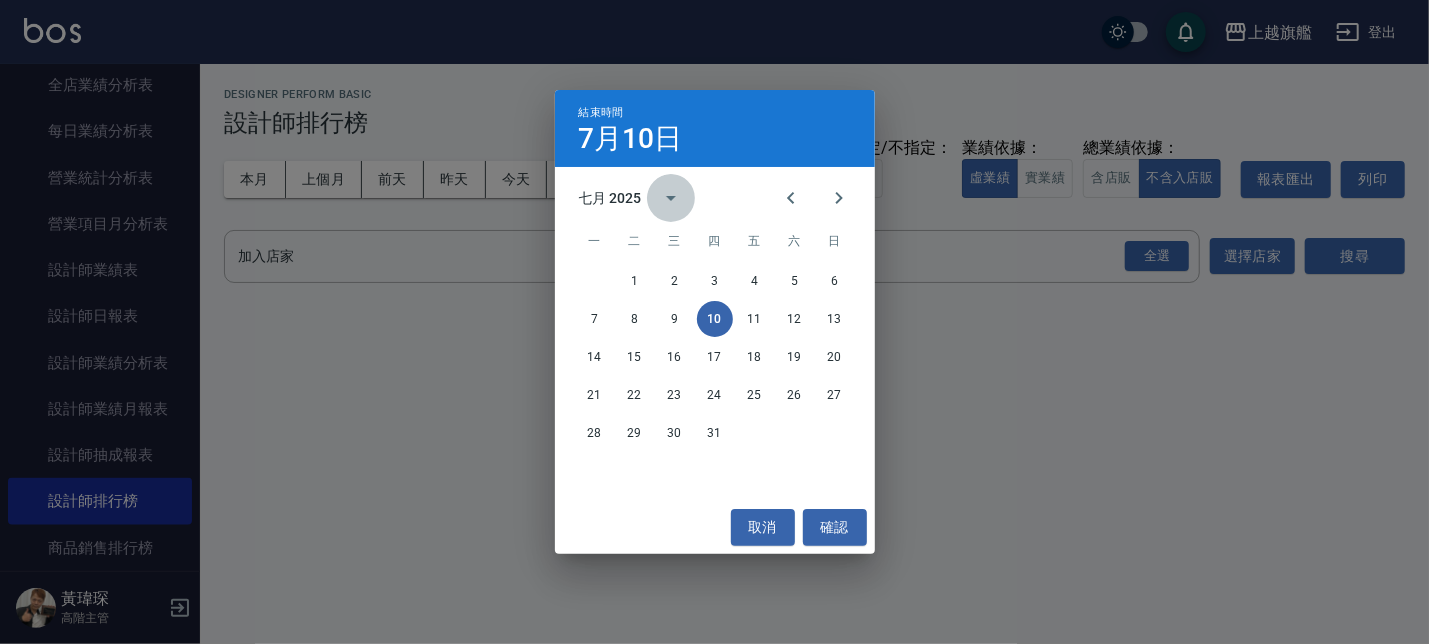 click 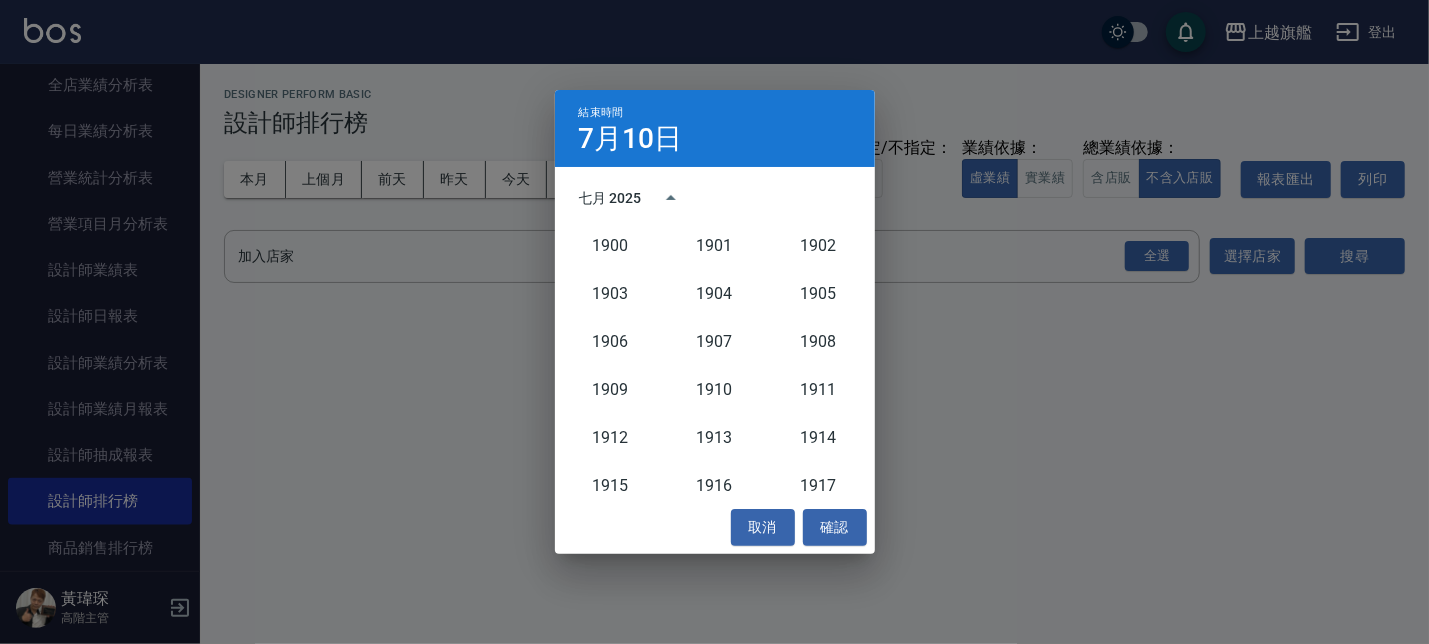 scroll, scrollTop: 1852, scrollLeft: 0, axis: vertical 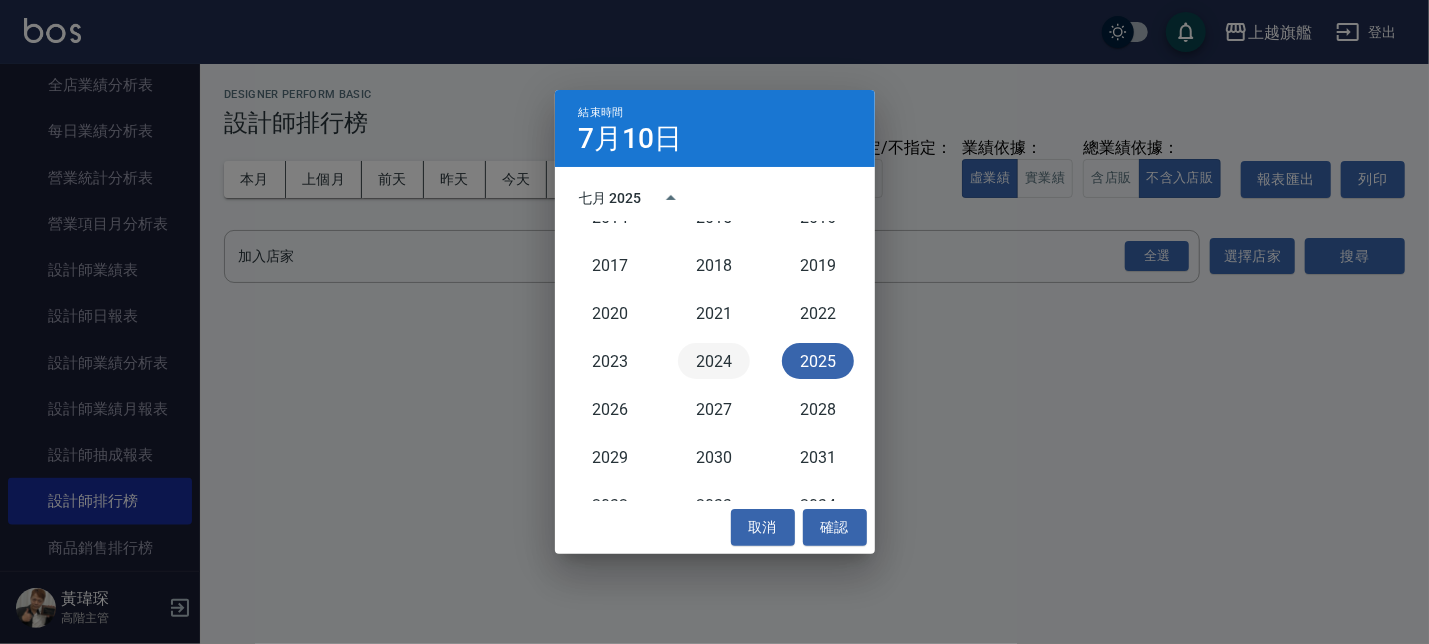 click on "2024" at bounding box center [714, 361] 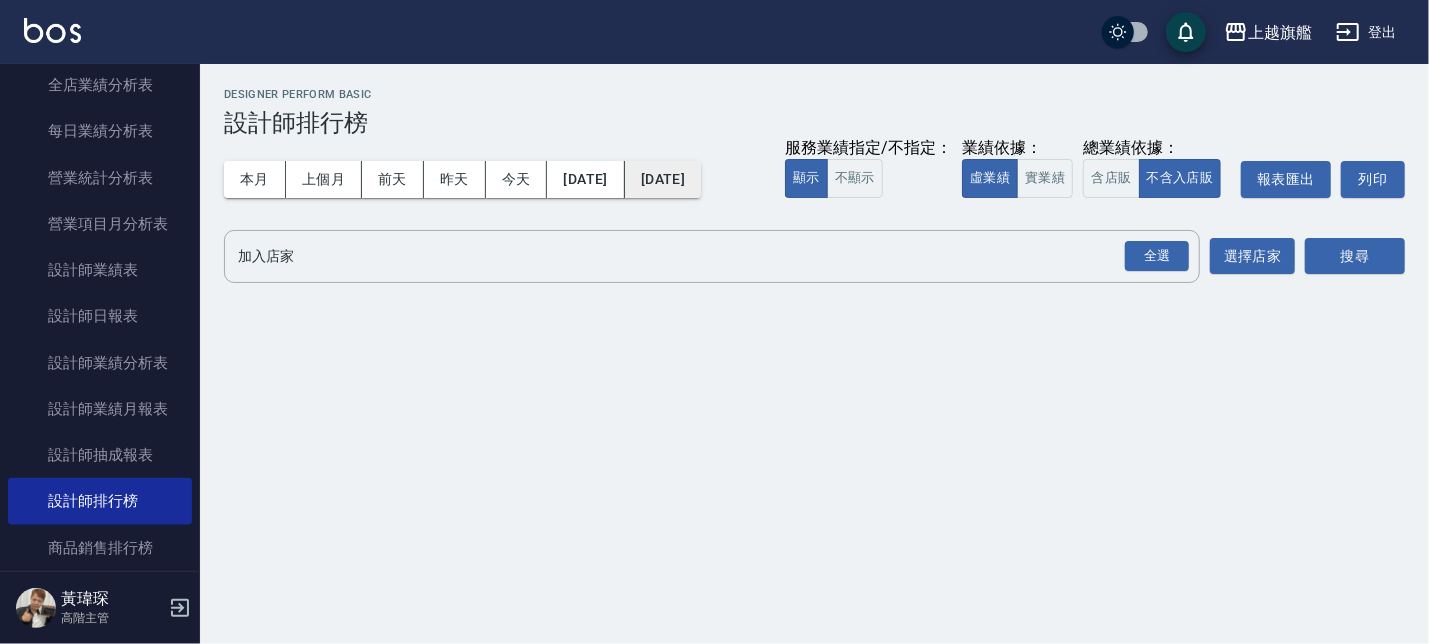 click on "[DATE]" at bounding box center (663, 179) 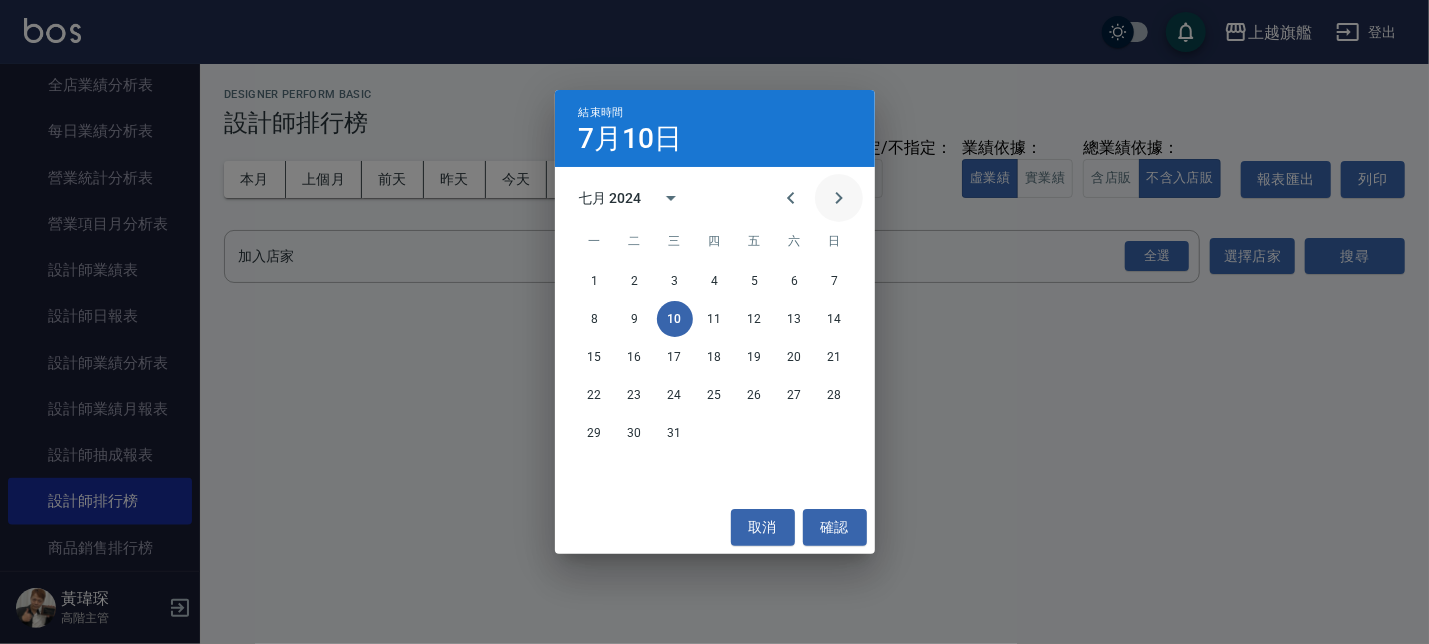click 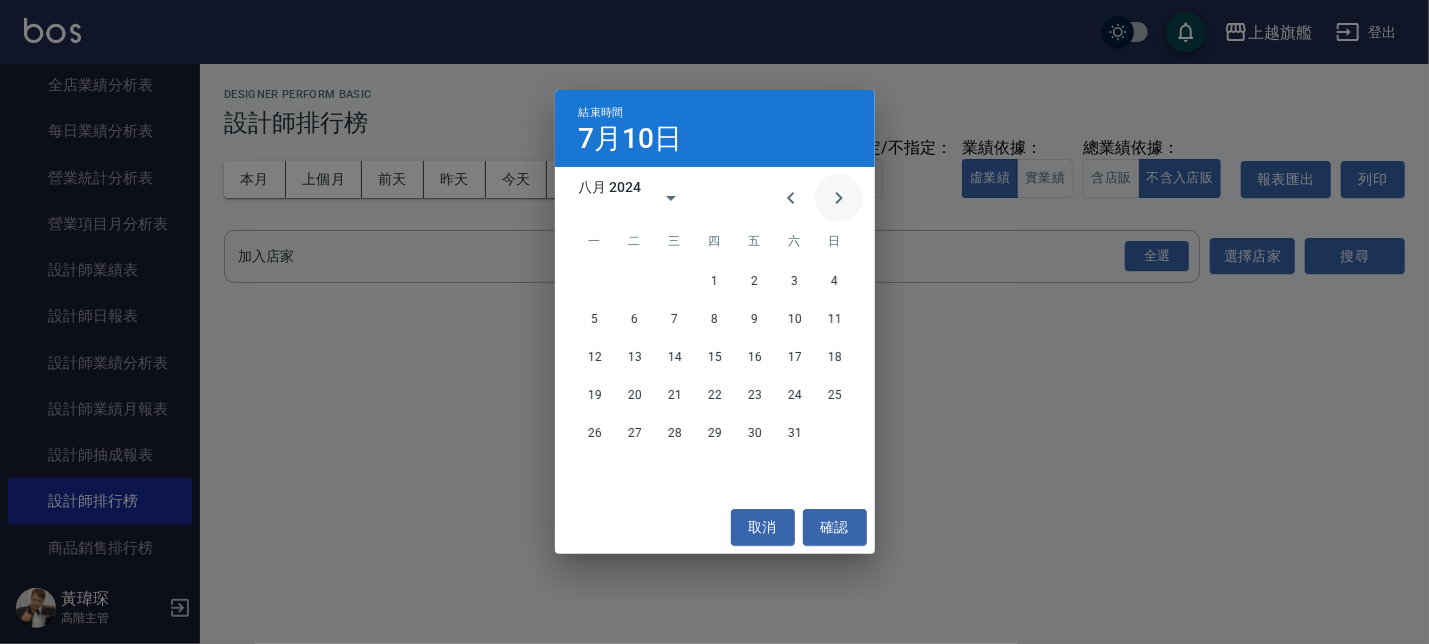 click 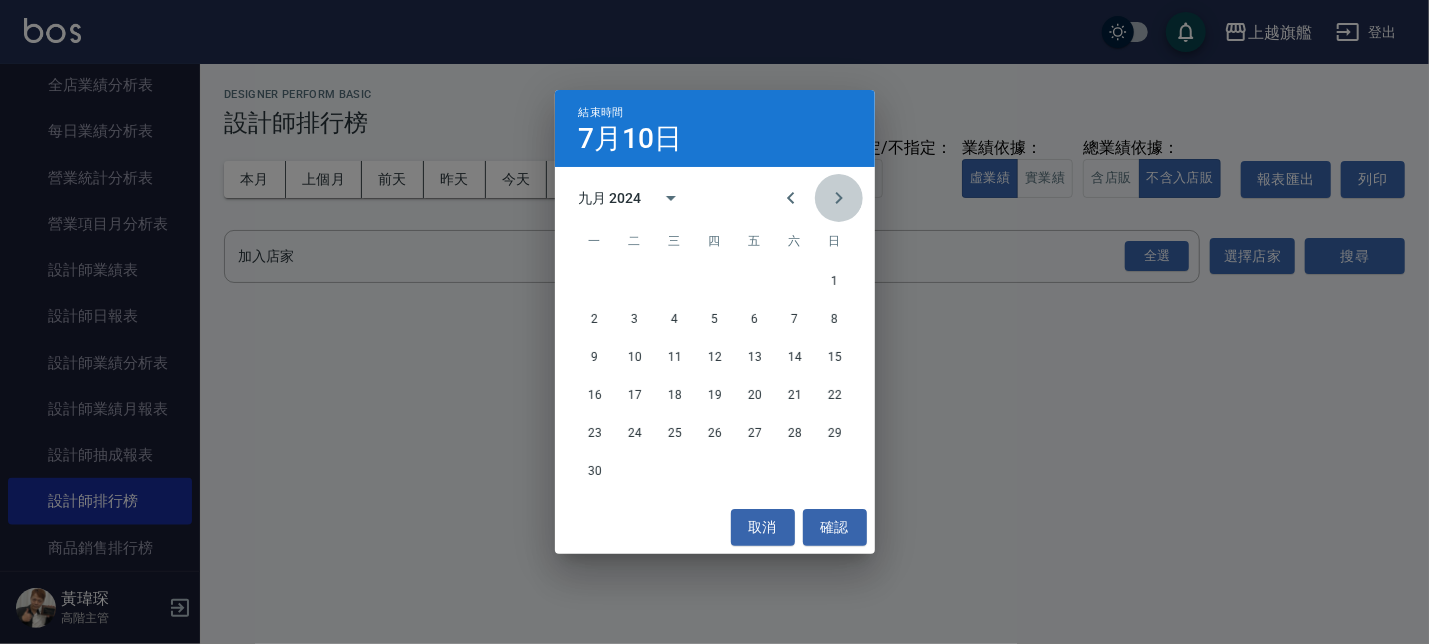 click 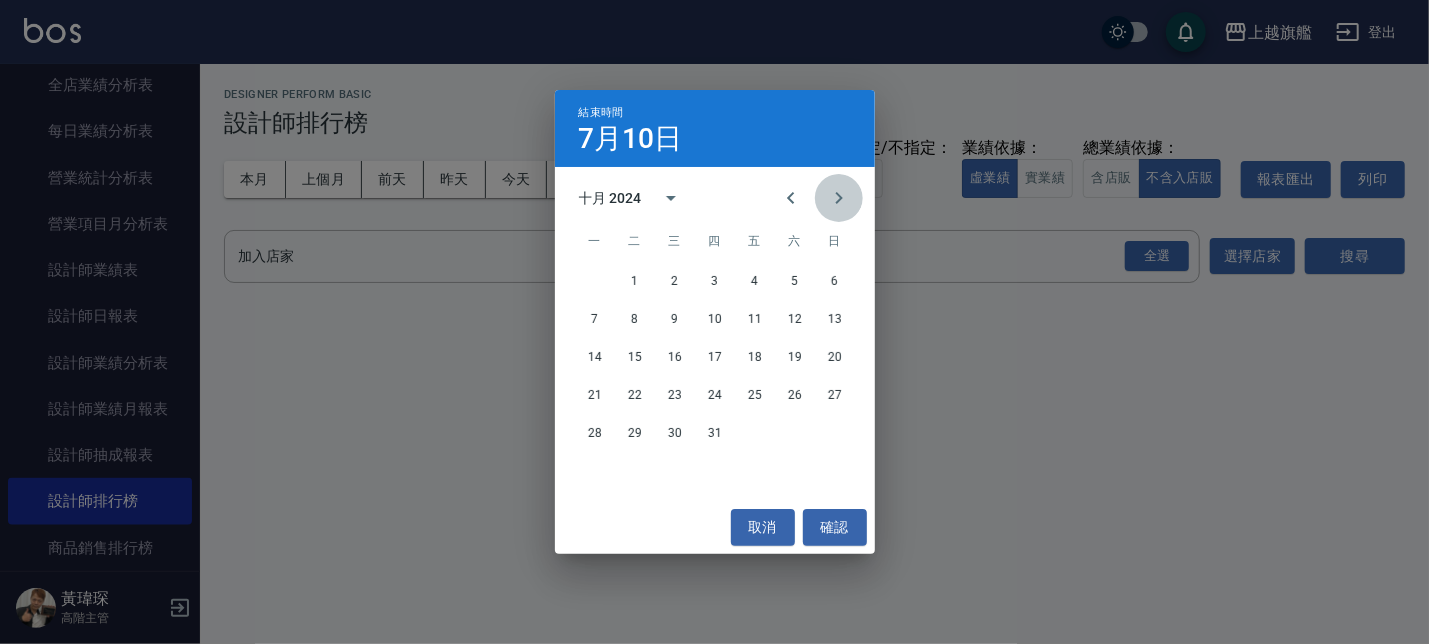 click 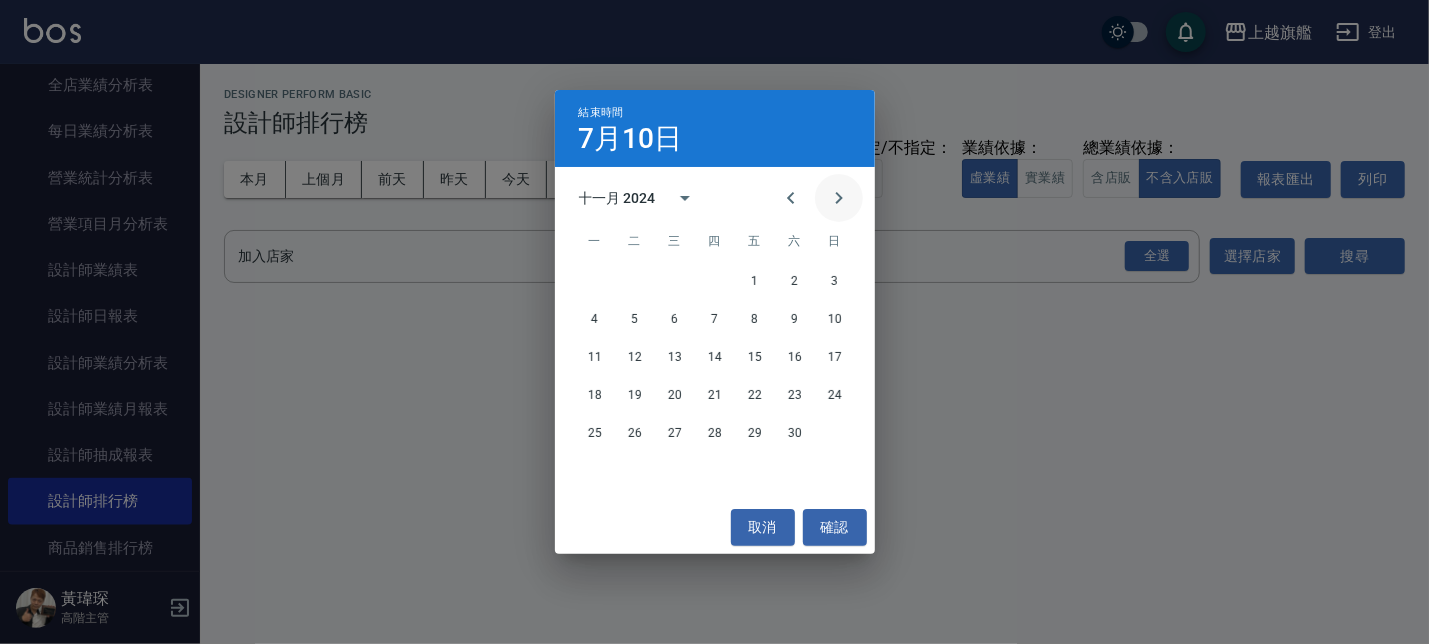 click 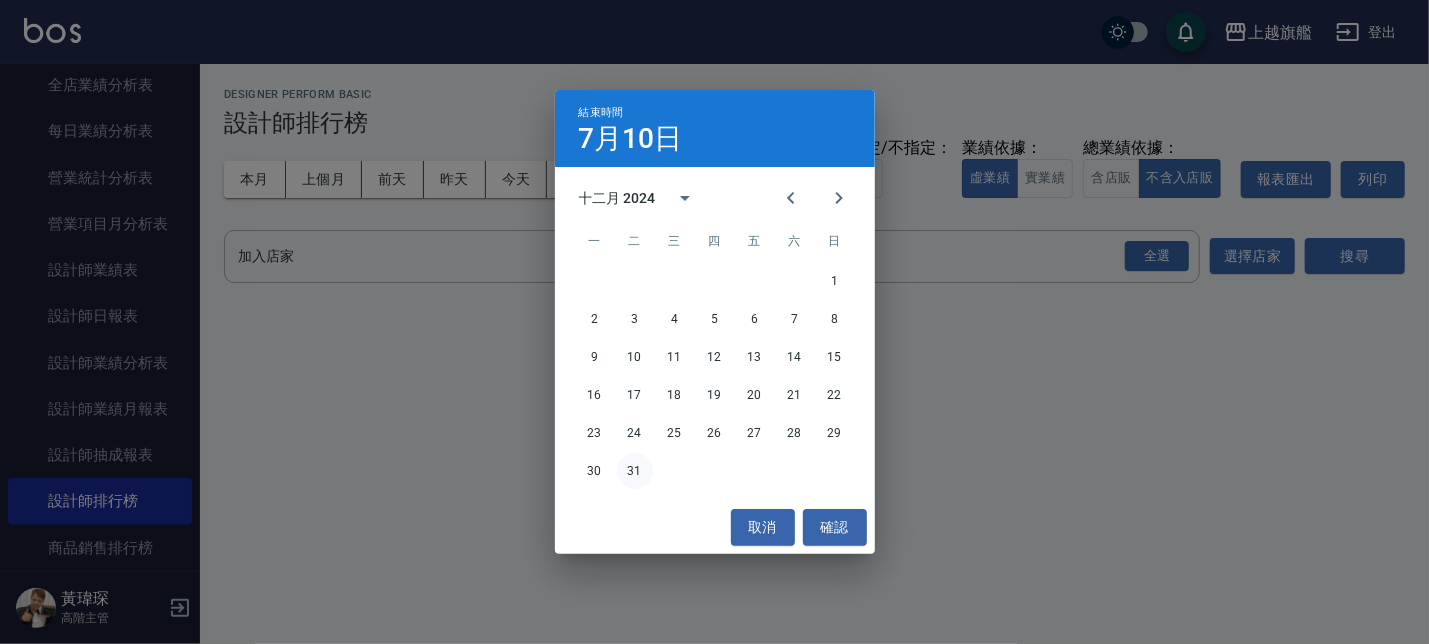 click on "31" at bounding box center [635, 471] 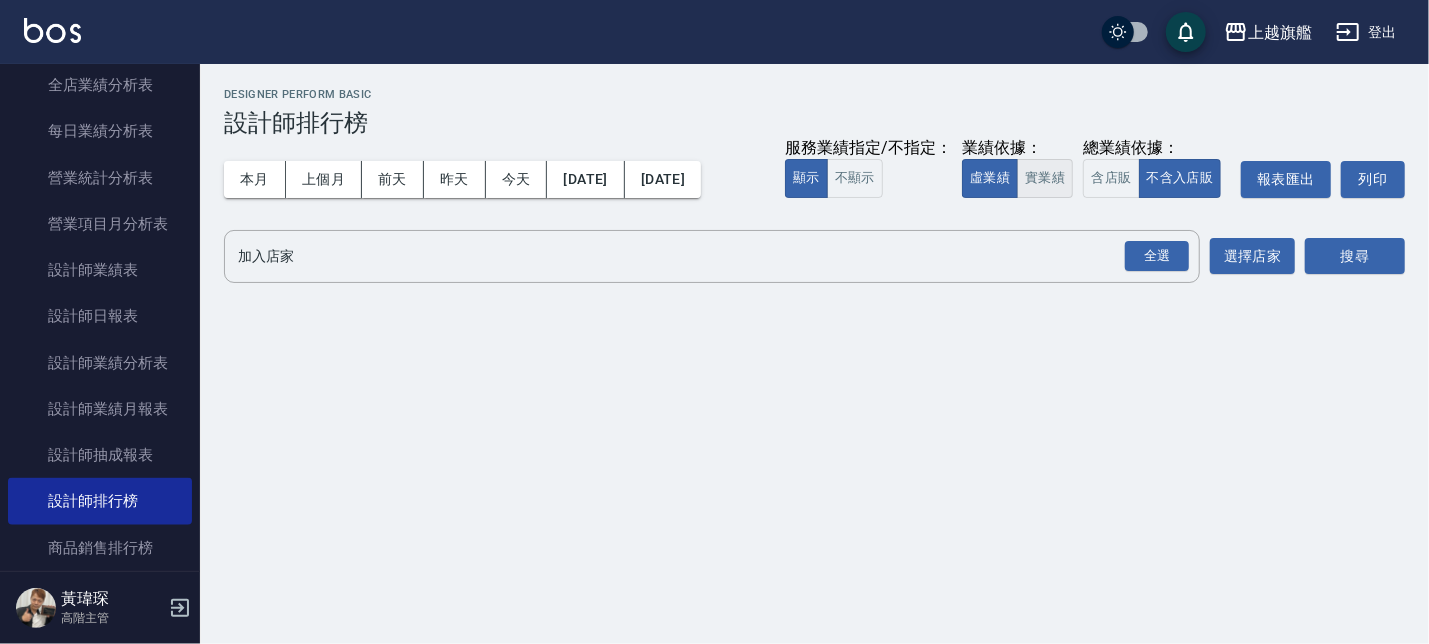 click on "實業績" at bounding box center [1045, 178] 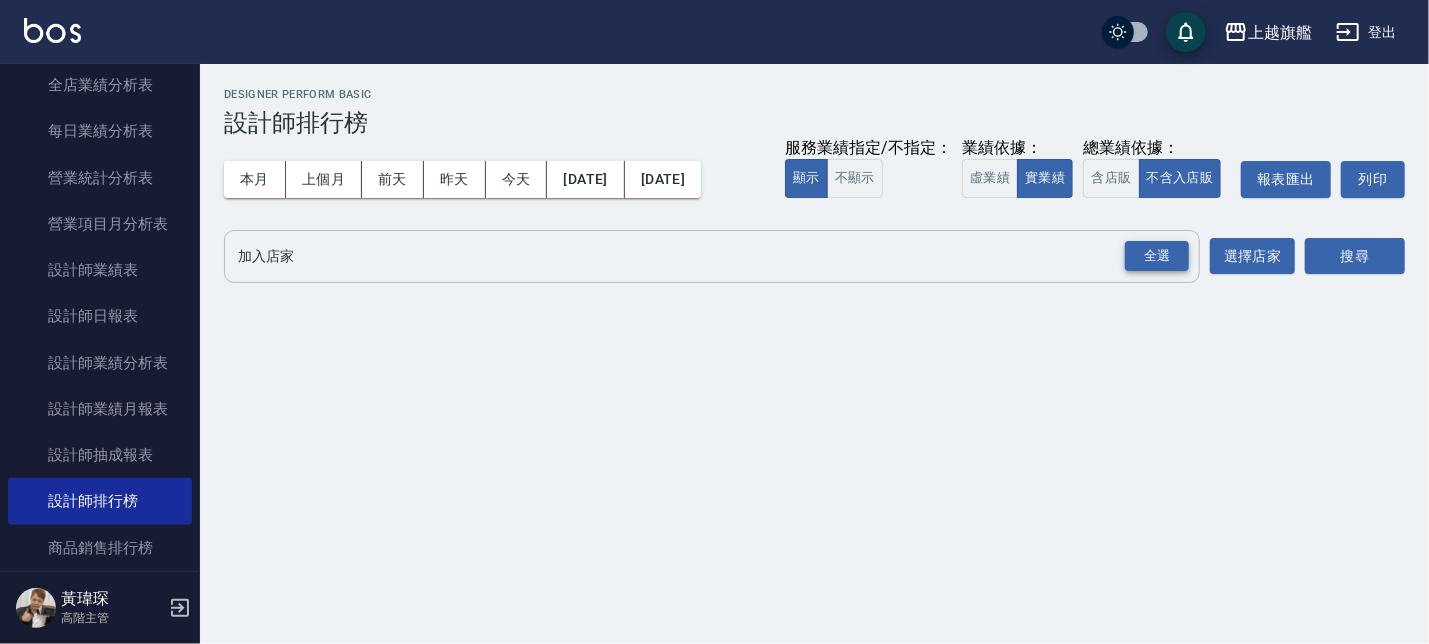 click on "全選" at bounding box center [1157, 256] 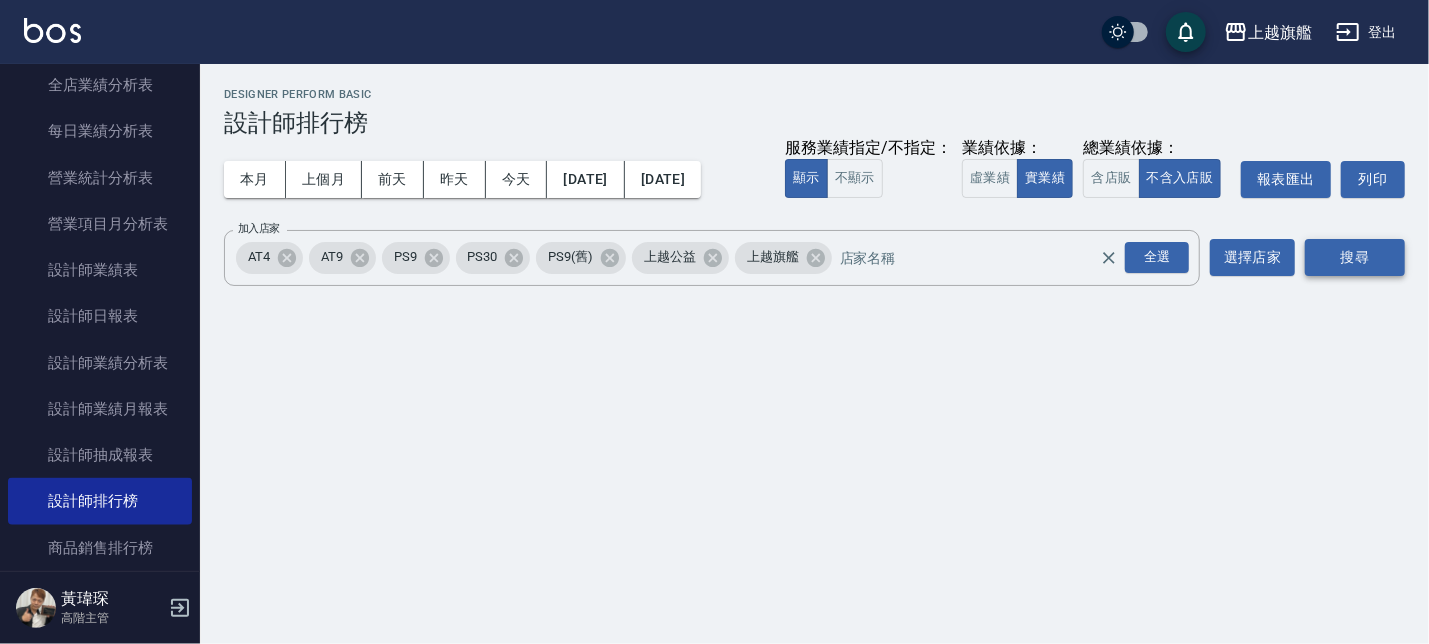 click on "搜尋" at bounding box center (1355, 257) 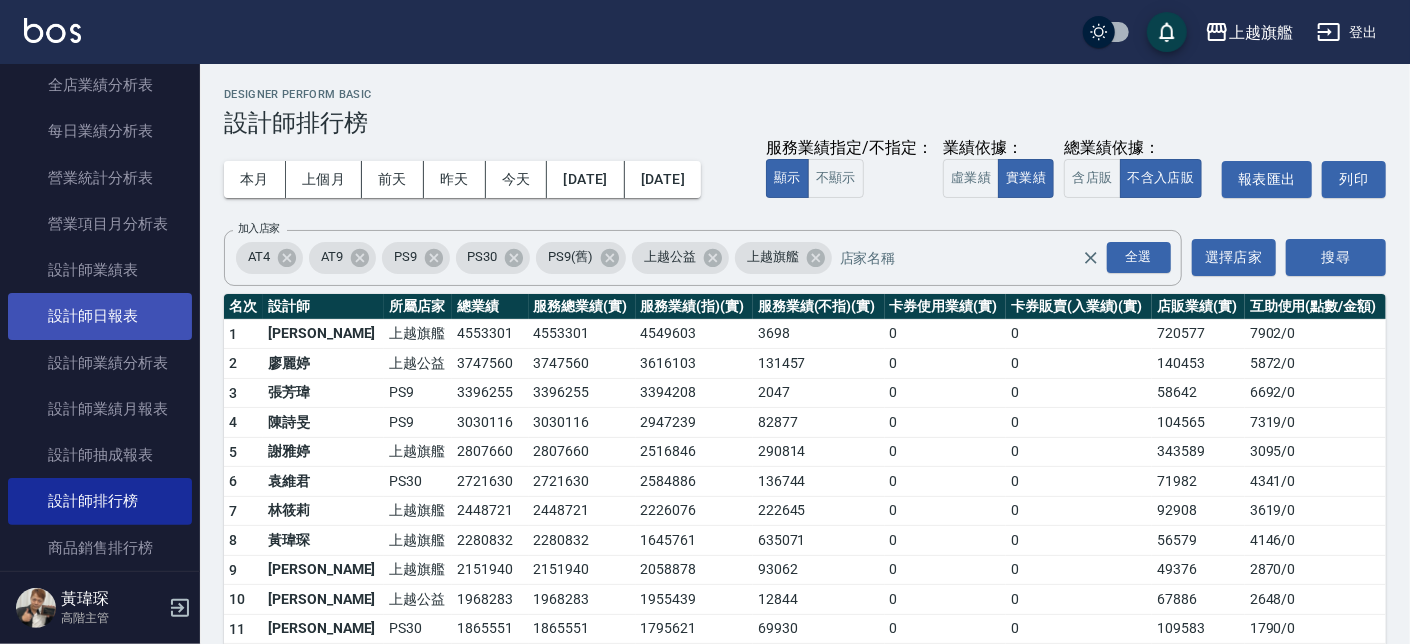 click on "設計師日報表" at bounding box center [100, 316] 